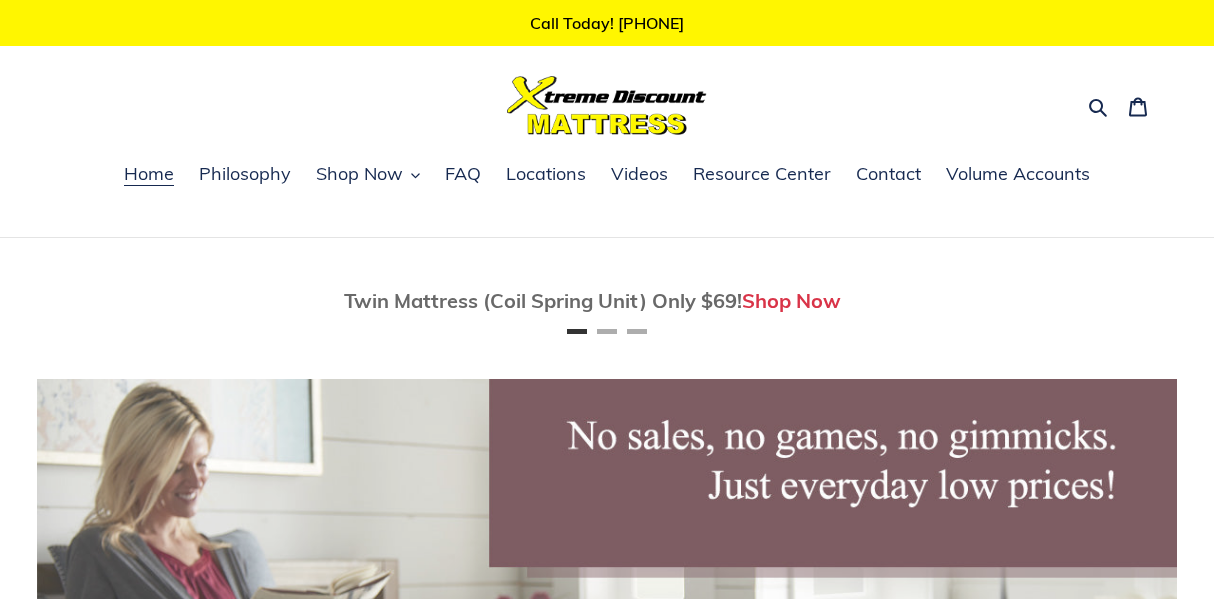 scroll, scrollTop: 0, scrollLeft: 0, axis: both 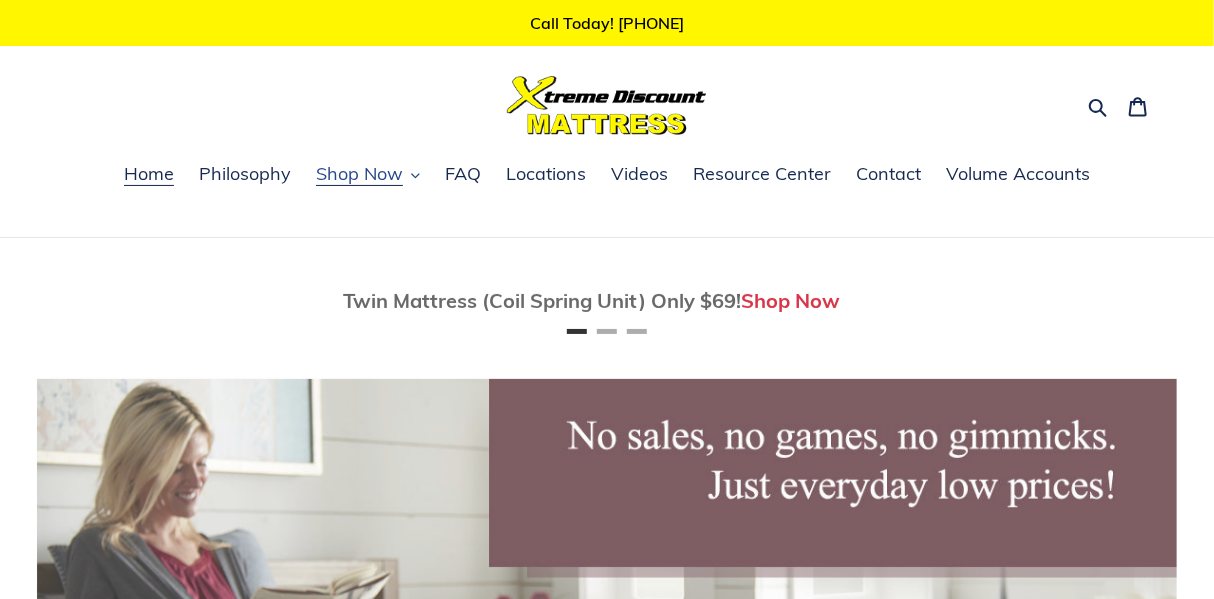 click on "Shop Now" at bounding box center (368, 175) 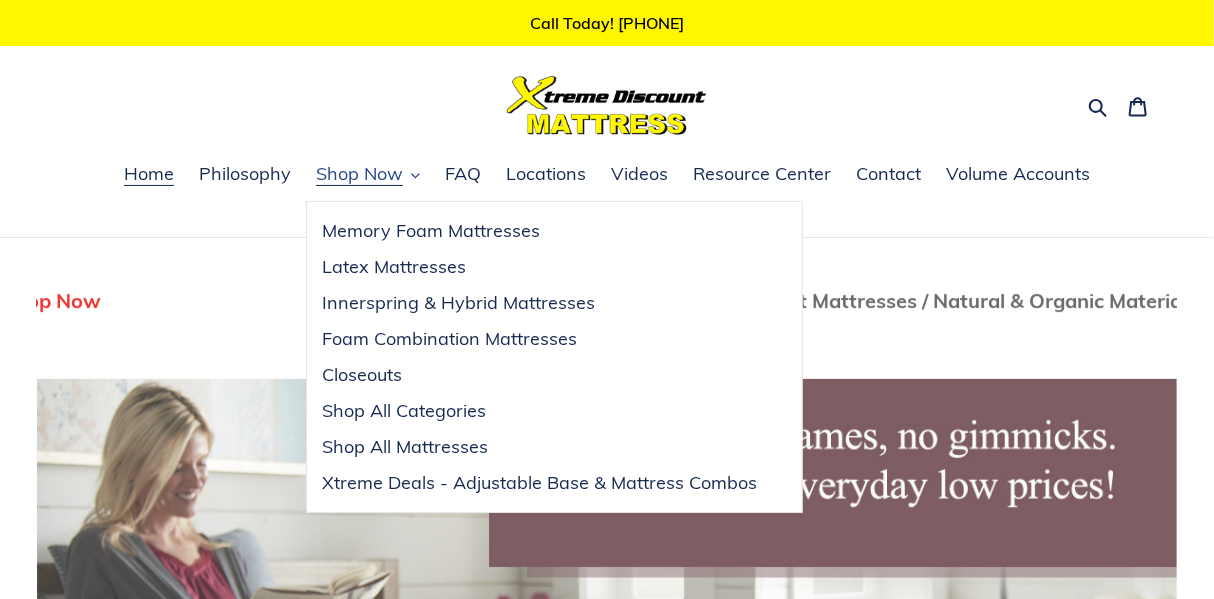 scroll, scrollTop: 0, scrollLeft: 2280, axis: horizontal 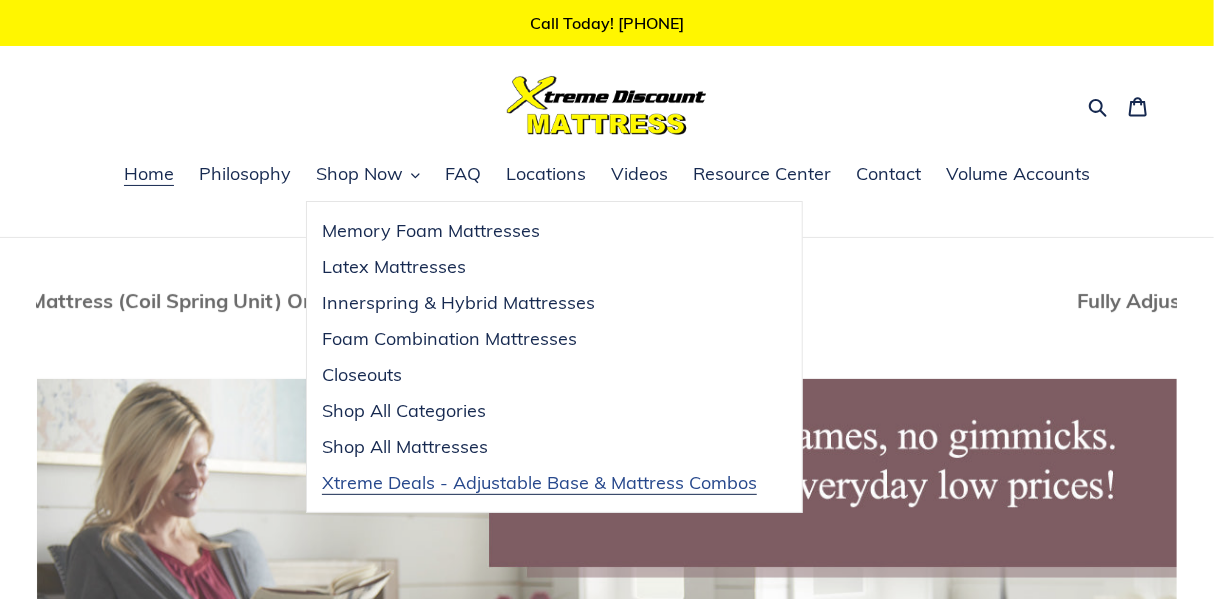 click on "Xtreme Deals - Adjustable Base & Mattress Combos" at bounding box center (539, 483) 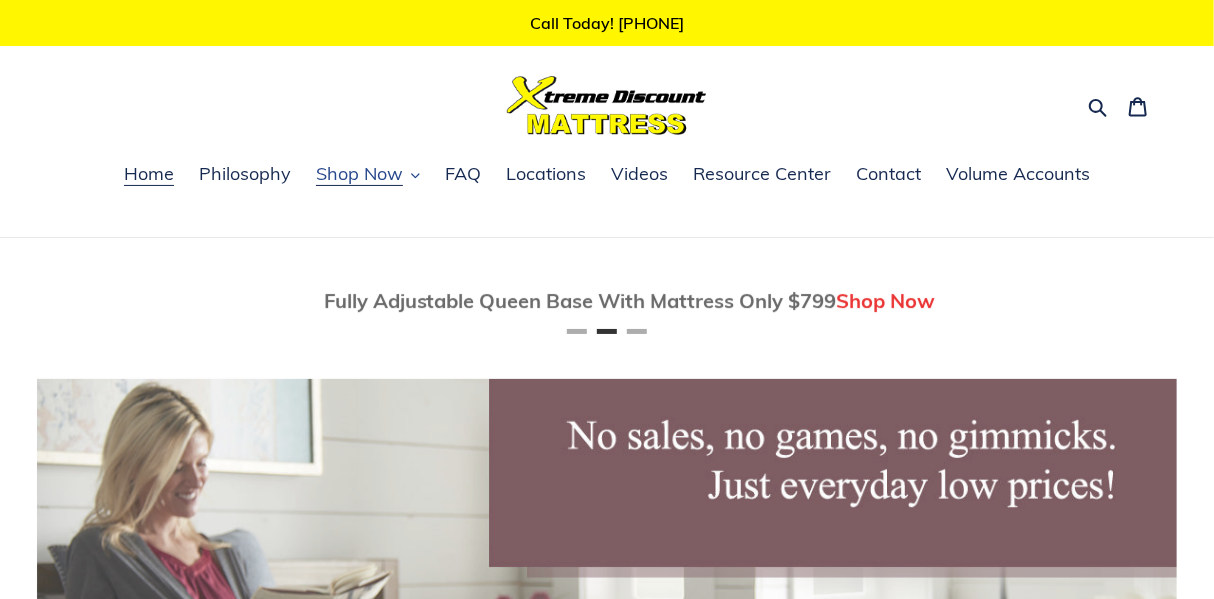 scroll, scrollTop: 0, scrollLeft: 1140, axis: horizontal 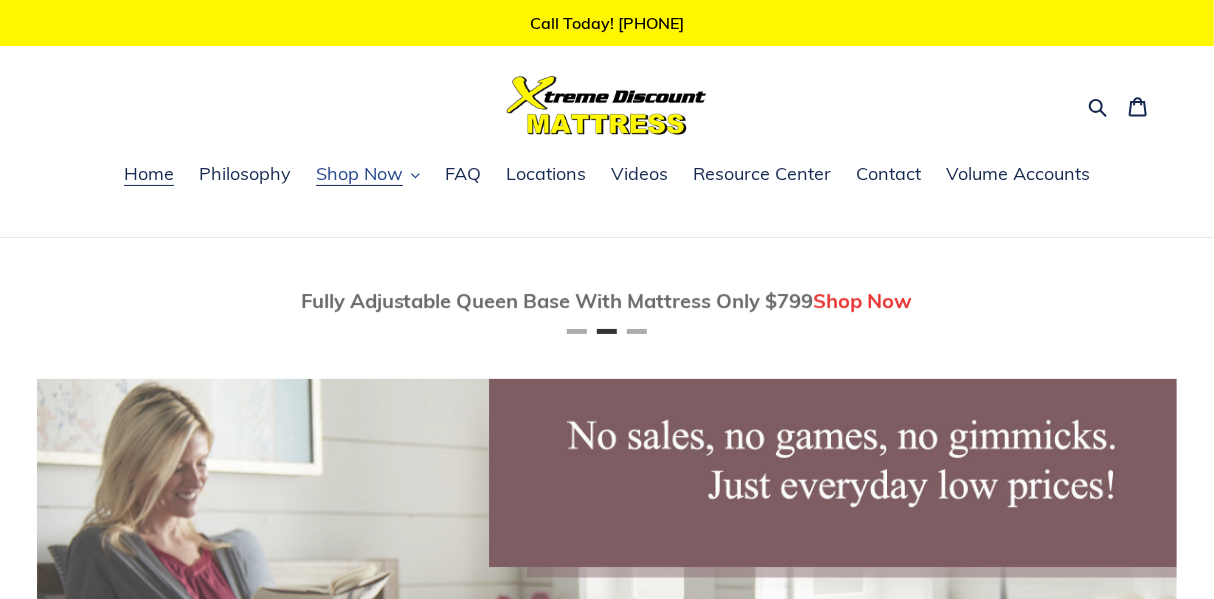 click on "Shop Now" at bounding box center (359, 174) 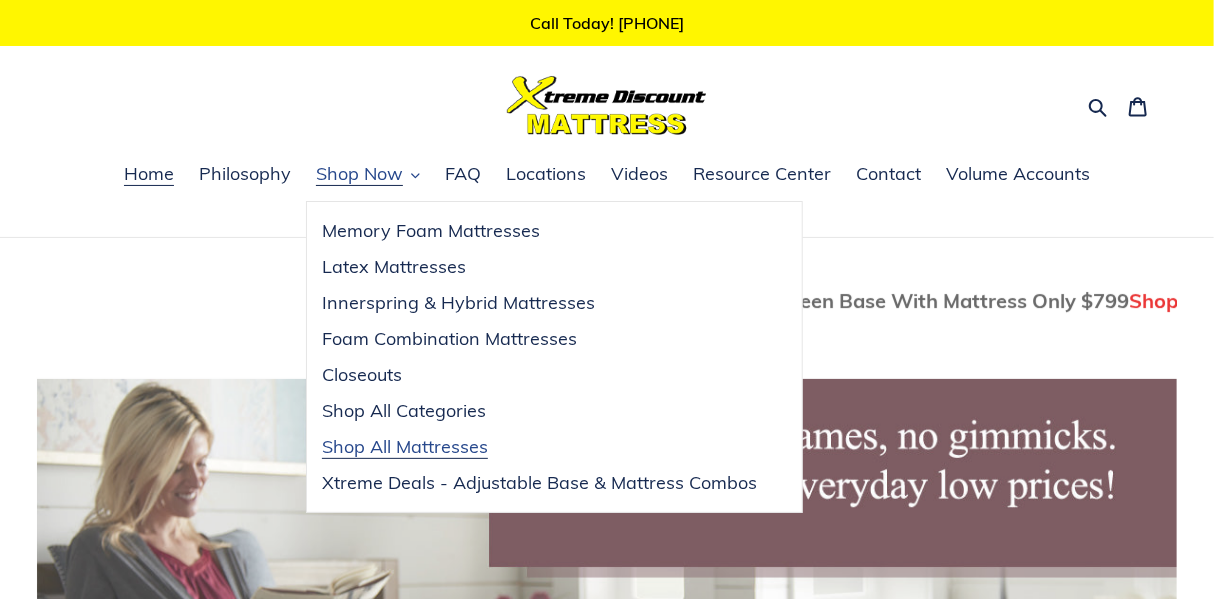 scroll, scrollTop: 0, scrollLeft: 1140, axis: horizontal 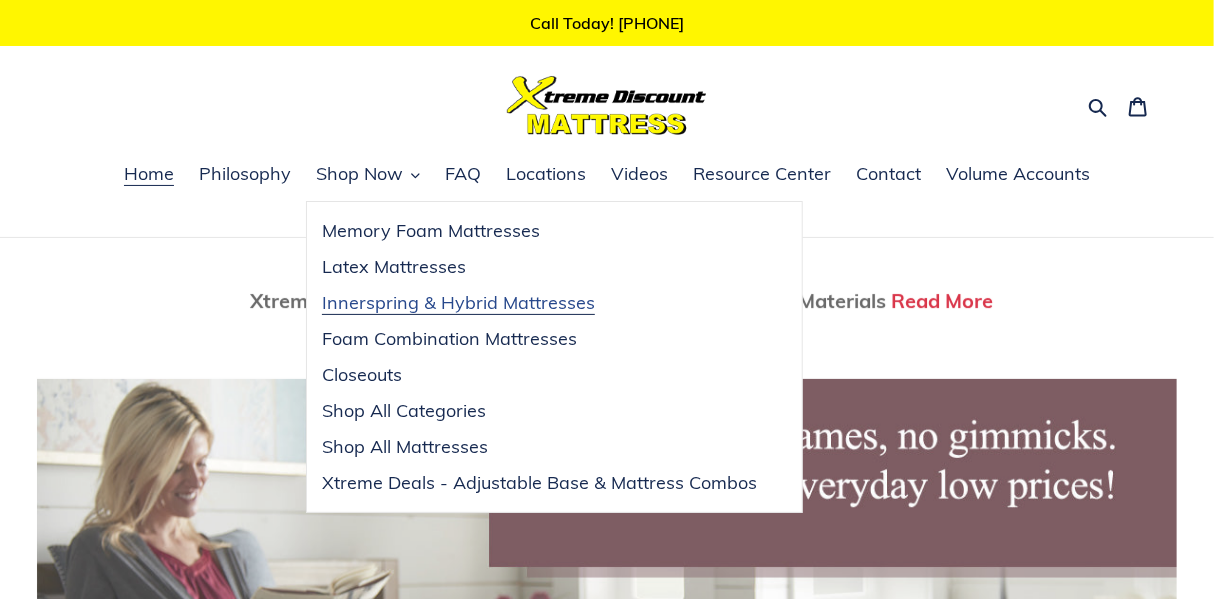 click on "Innerspring & Hybrid Mattresses" at bounding box center [458, 303] 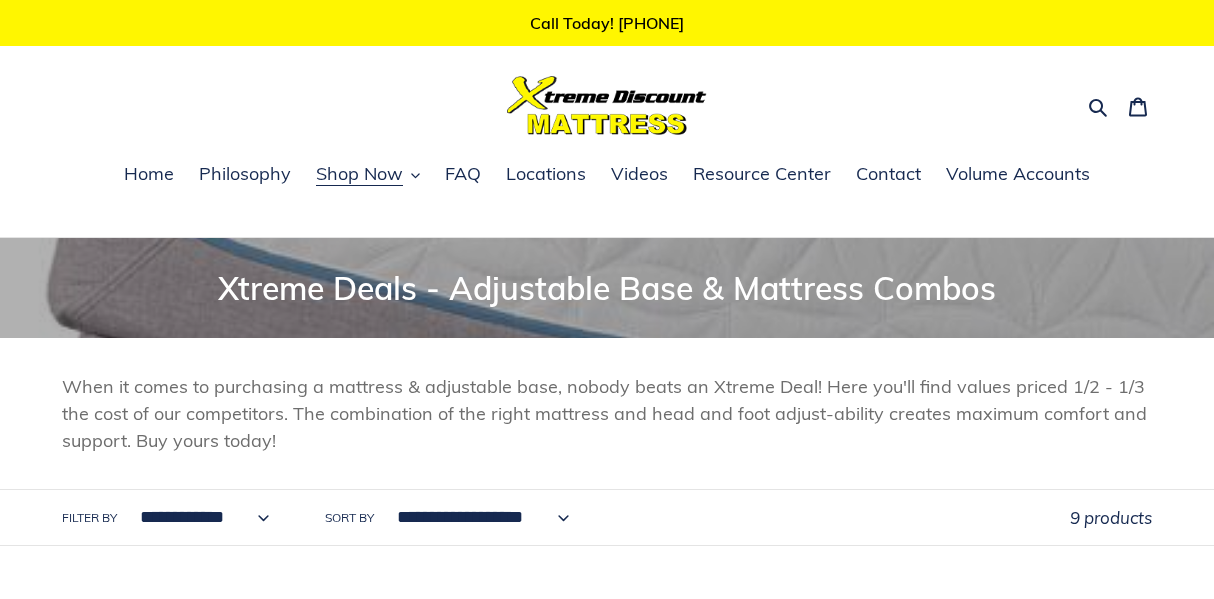 scroll, scrollTop: 0, scrollLeft: 0, axis: both 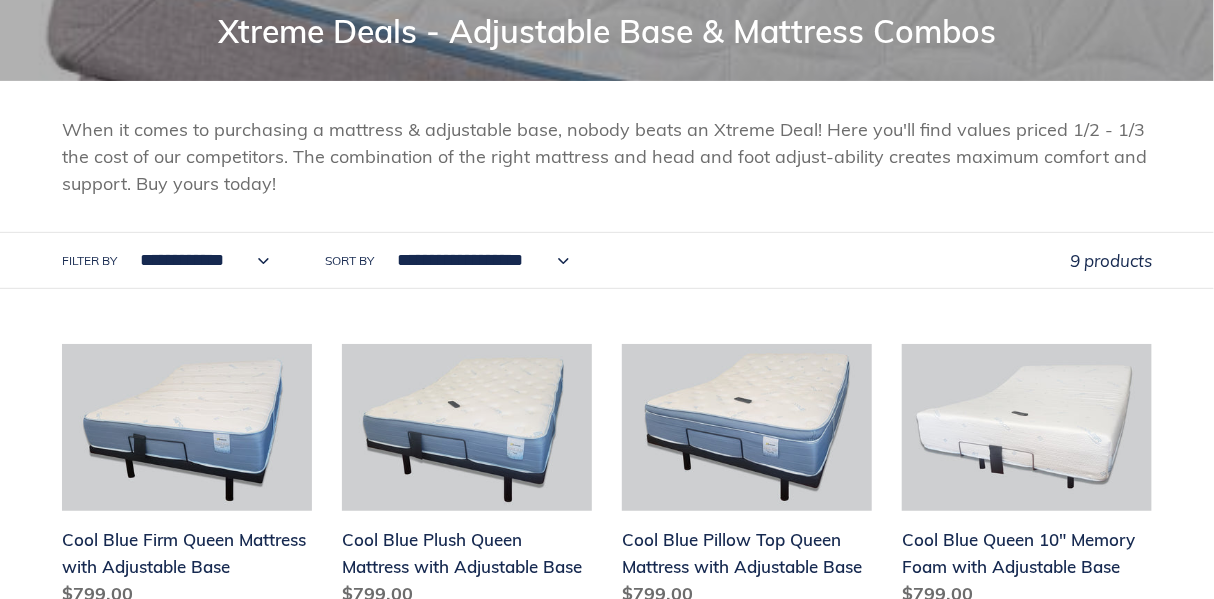click on "**********" at bounding box center (199, 260) 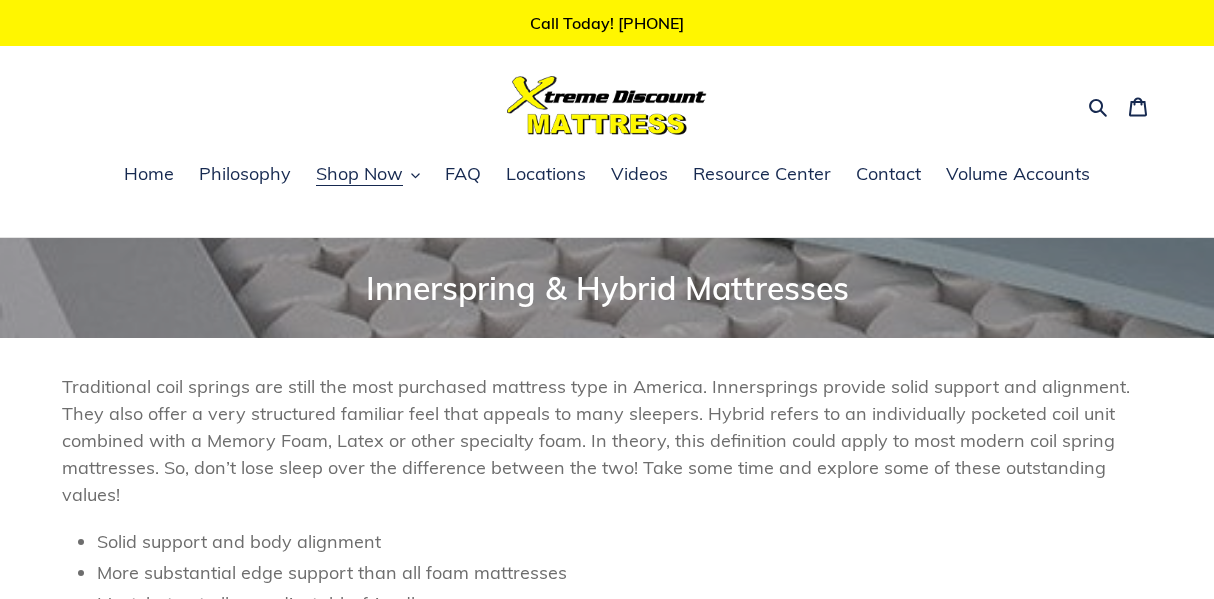 scroll, scrollTop: 0, scrollLeft: 0, axis: both 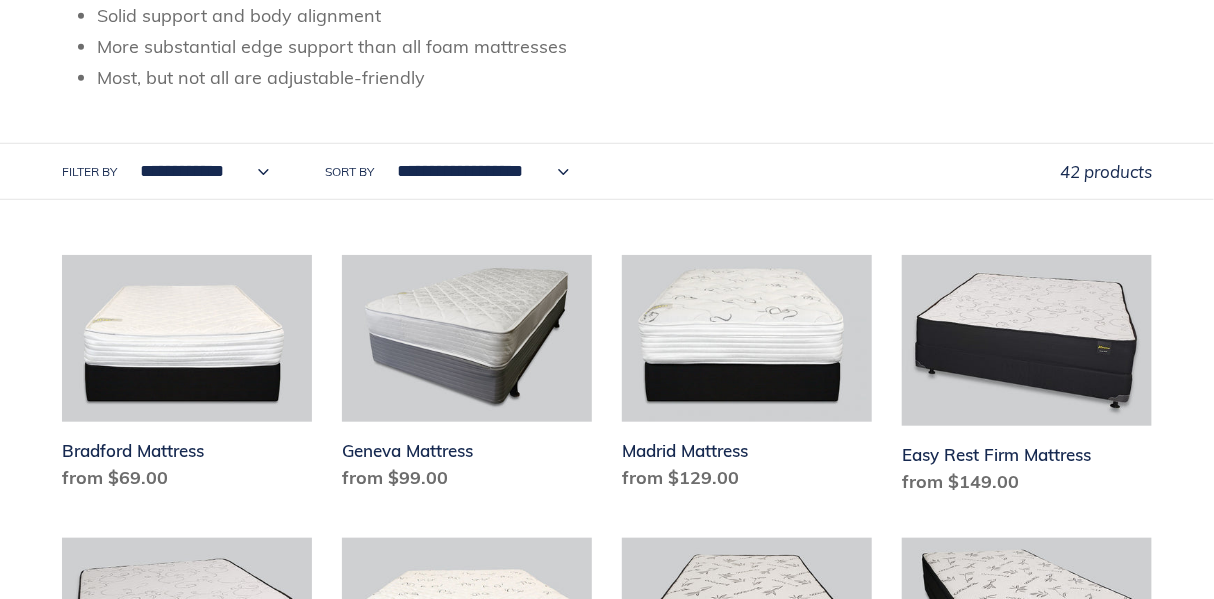 click on "**********" at bounding box center (199, 171) 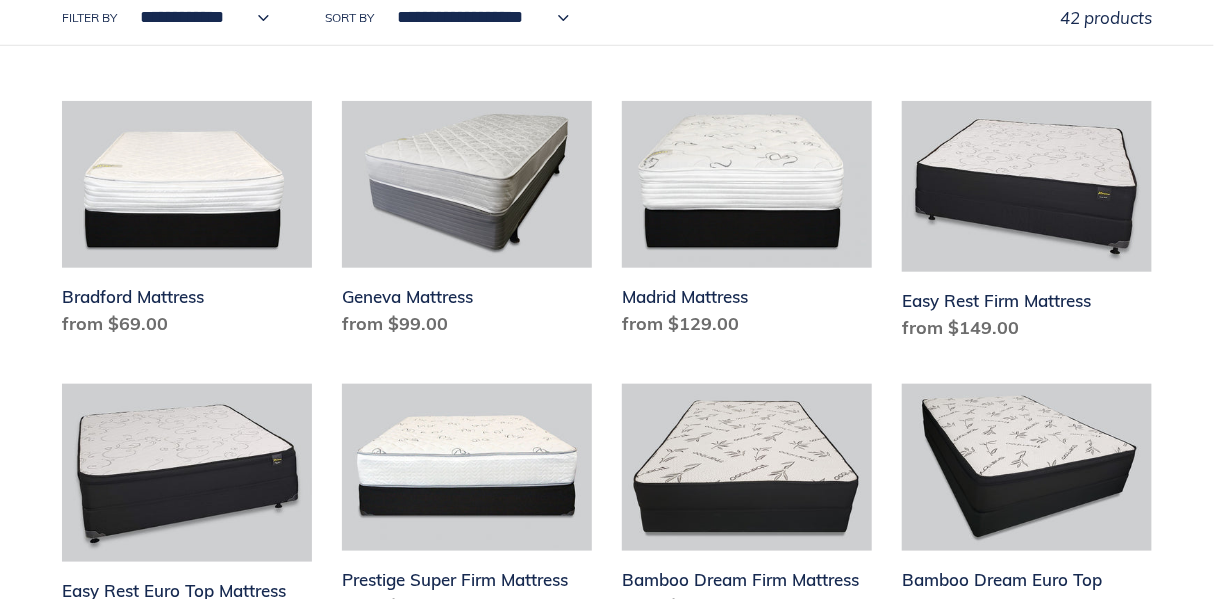 scroll, scrollTop: 713, scrollLeft: 0, axis: vertical 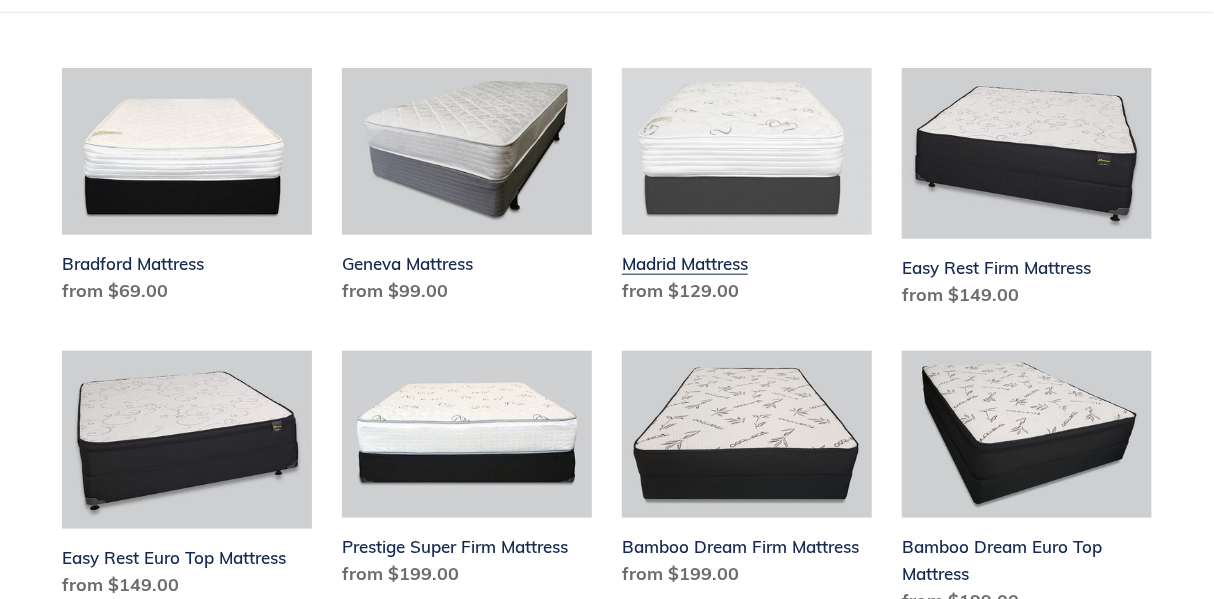 click on "Madrid Mattress" at bounding box center (747, 190) 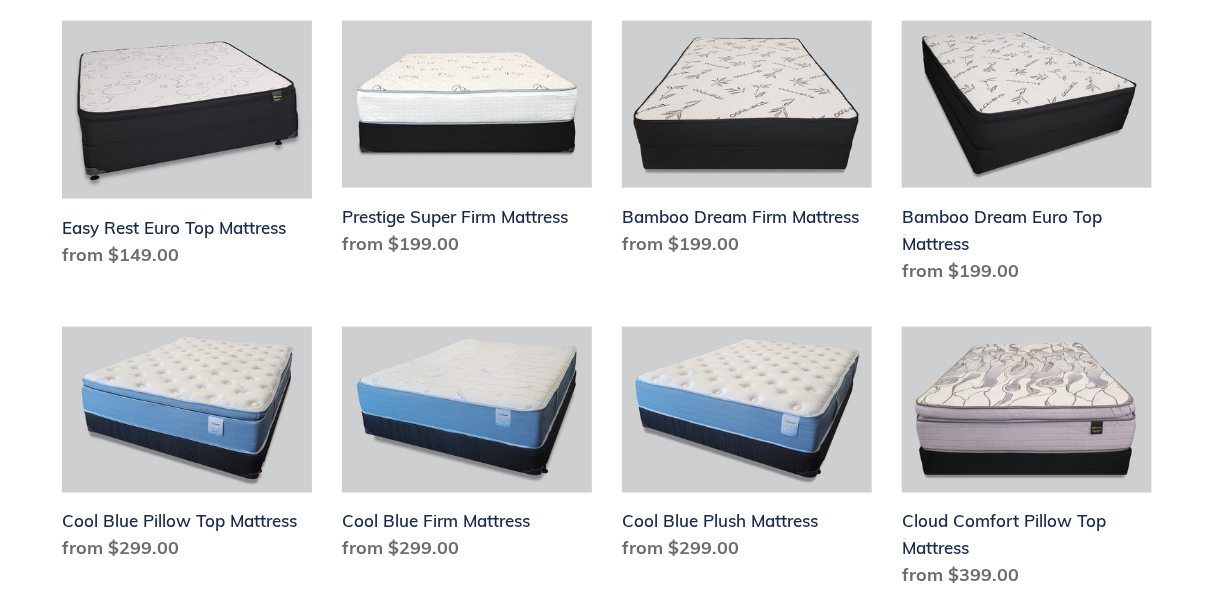scroll, scrollTop: 1076, scrollLeft: 0, axis: vertical 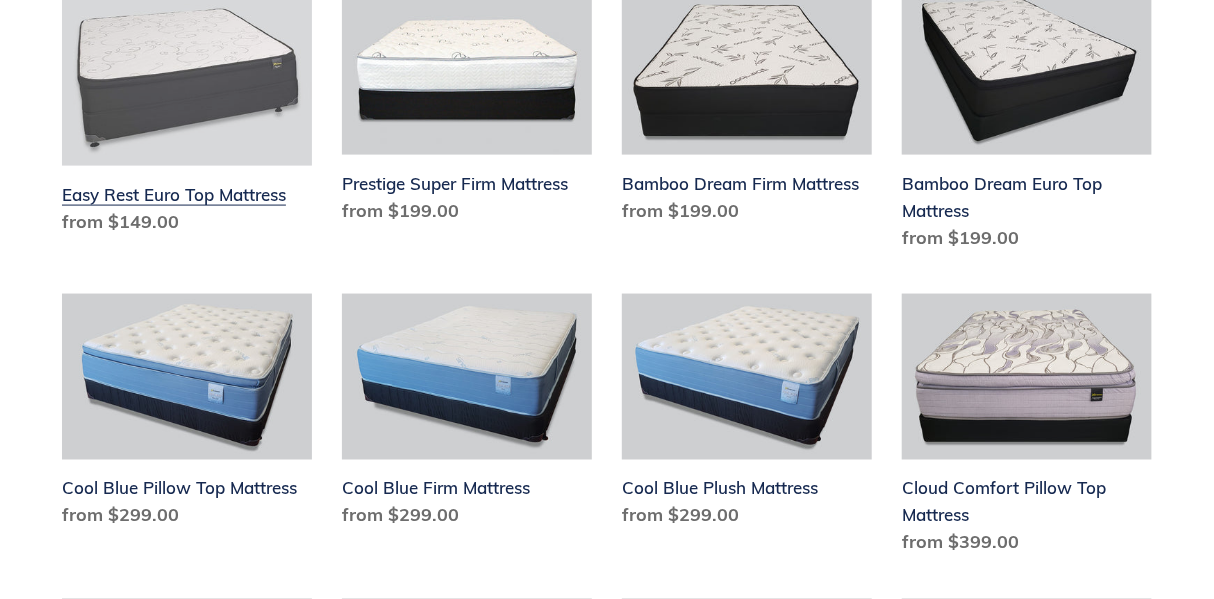 click on "Easy Rest Euro Top Mattress" at bounding box center [187, 115] 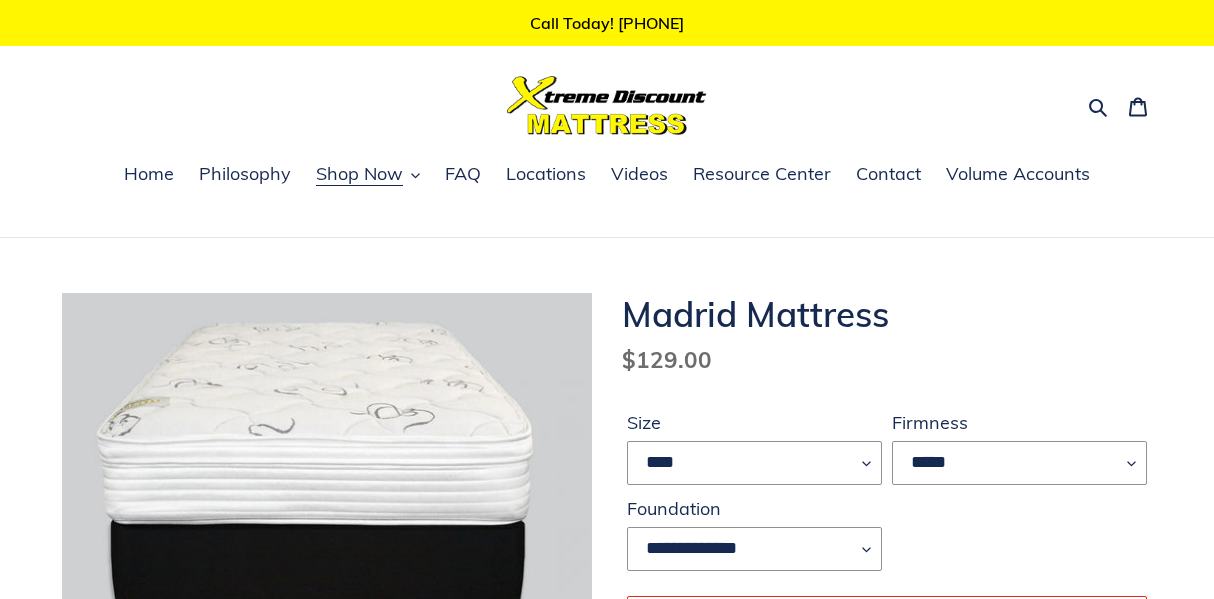 scroll, scrollTop: 0, scrollLeft: 0, axis: both 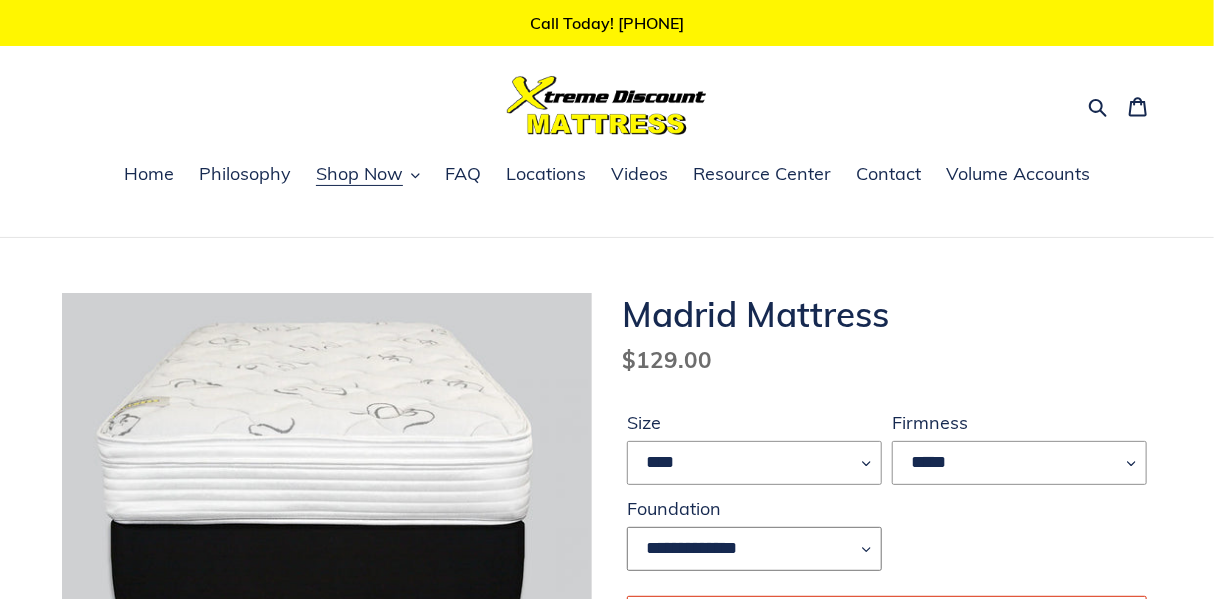 click on "**********" at bounding box center [754, 549] 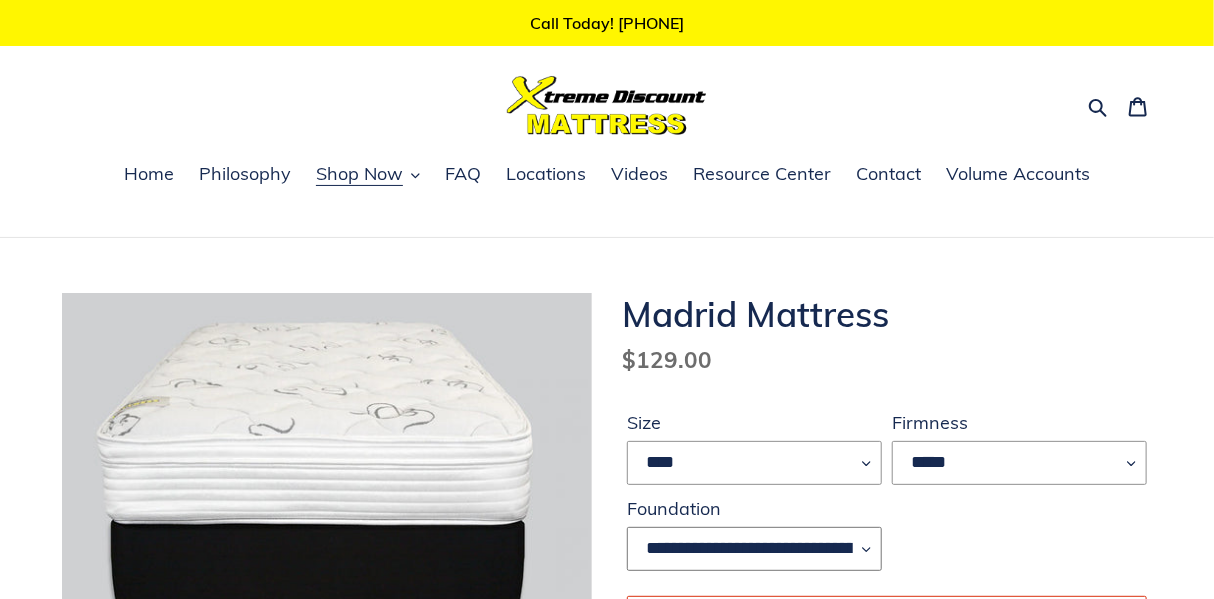 click on "**********" at bounding box center [754, 549] 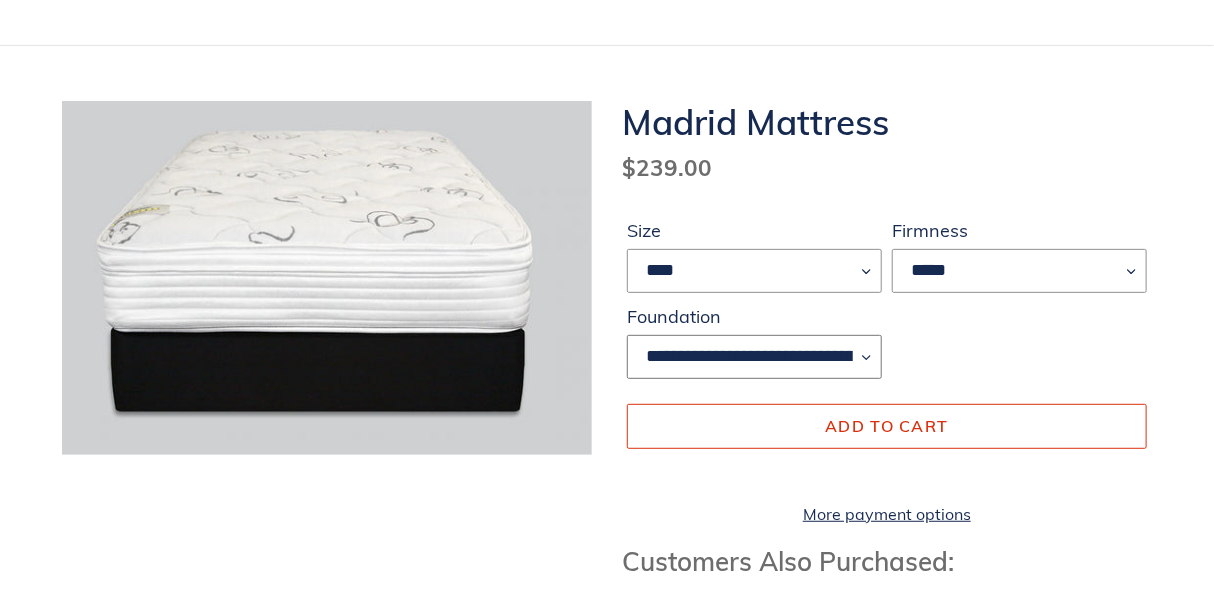 scroll, scrollTop: 197, scrollLeft: 0, axis: vertical 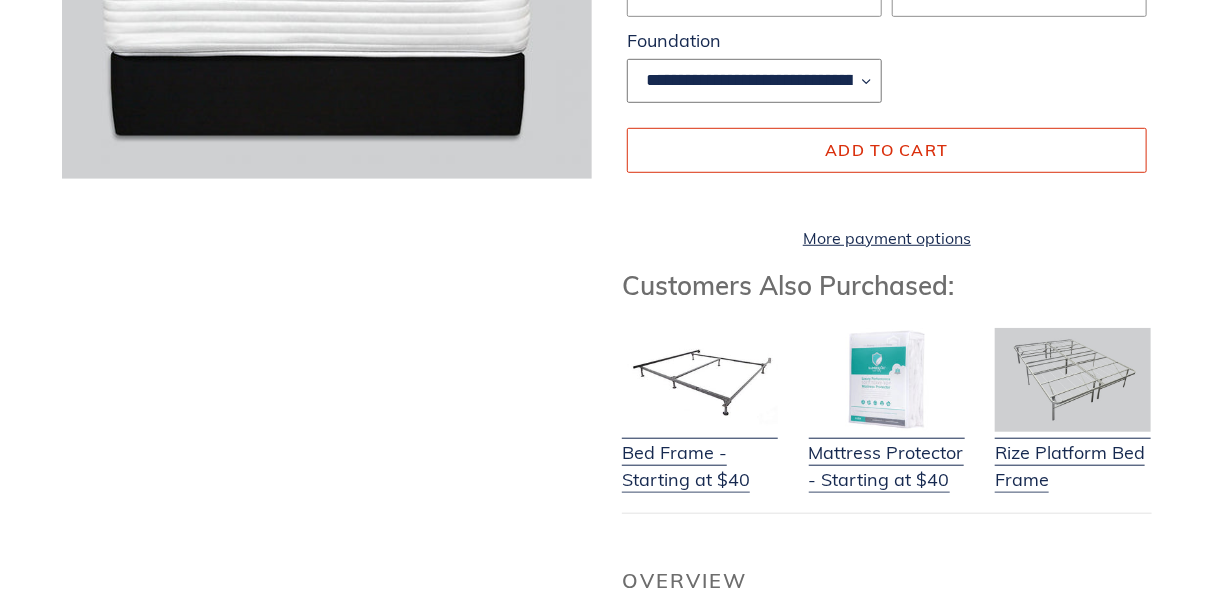 click on "**********" at bounding box center (754, 81) 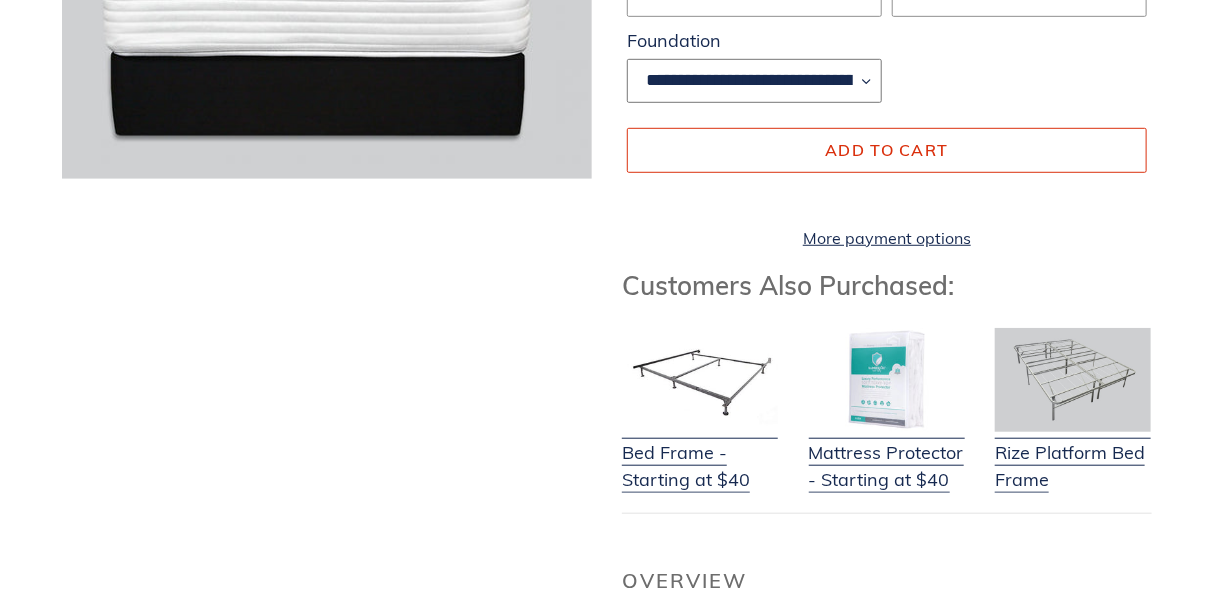 click on "**********" at bounding box center (754, 81) 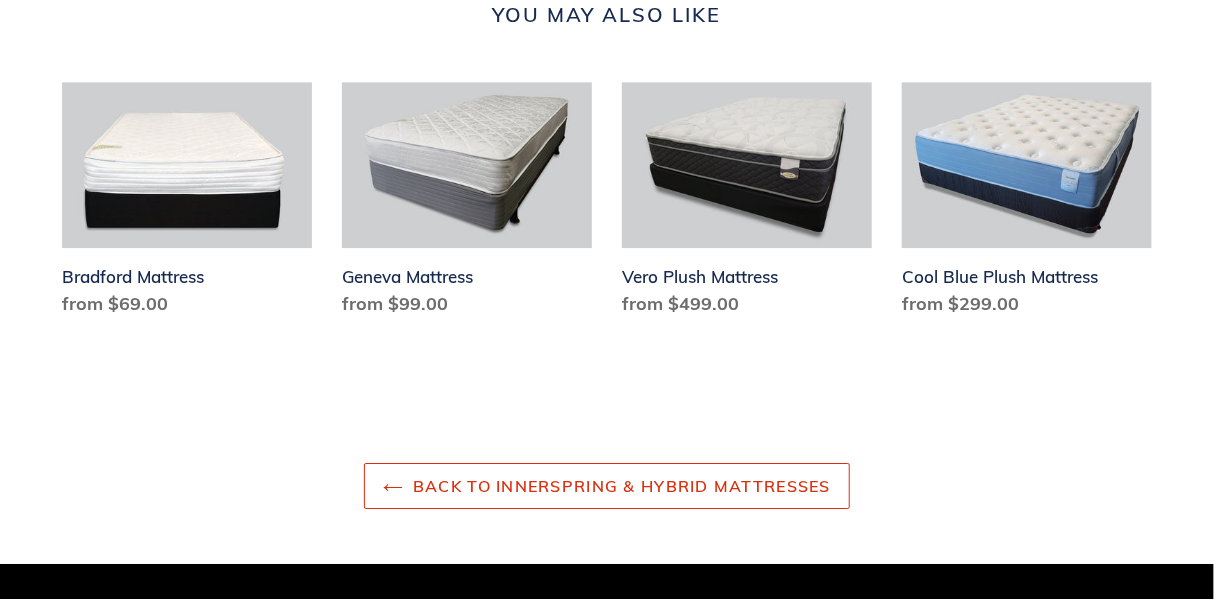scroll, scrollTop: 2506, scrollLeft: 0, axis: vertical 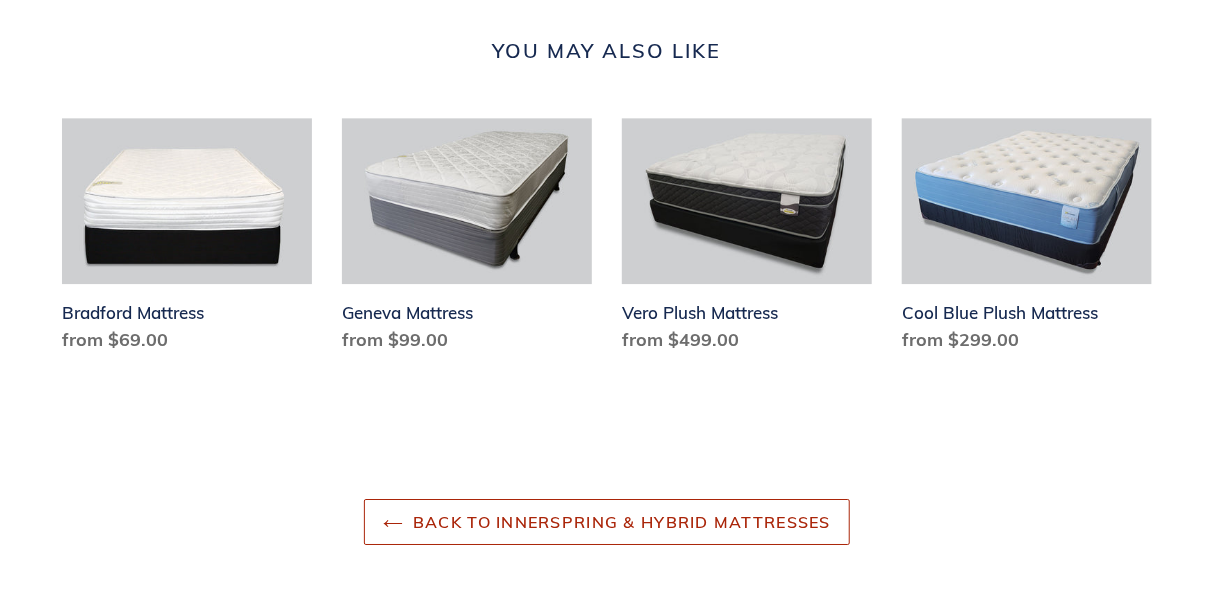 click on "Back to Innerspring & Hybrid Mattresses" at bounding box center (607, 522) 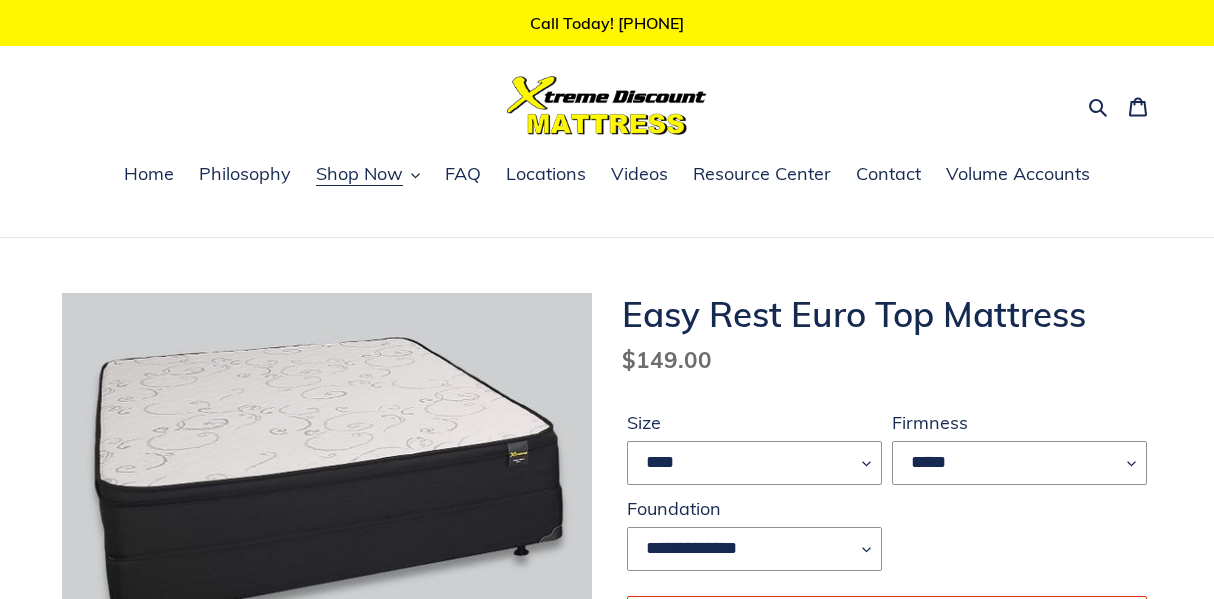 scroll, scrollTop: 0, scrollLeft: 0, axis: both 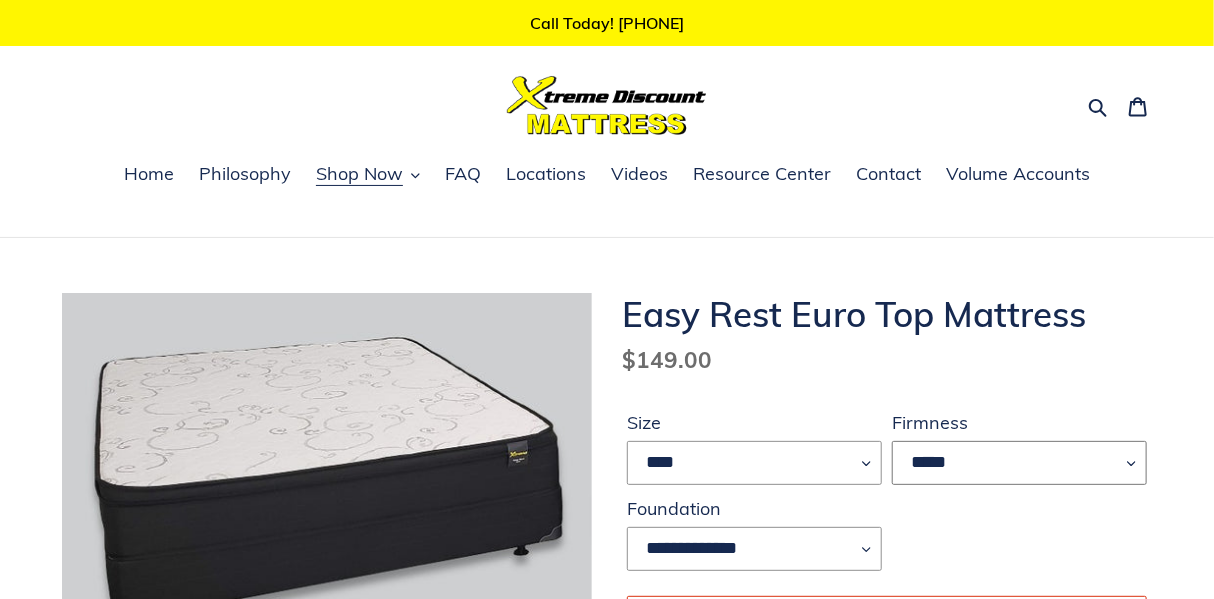 click on "*****" at bounding box center [1019, 463] 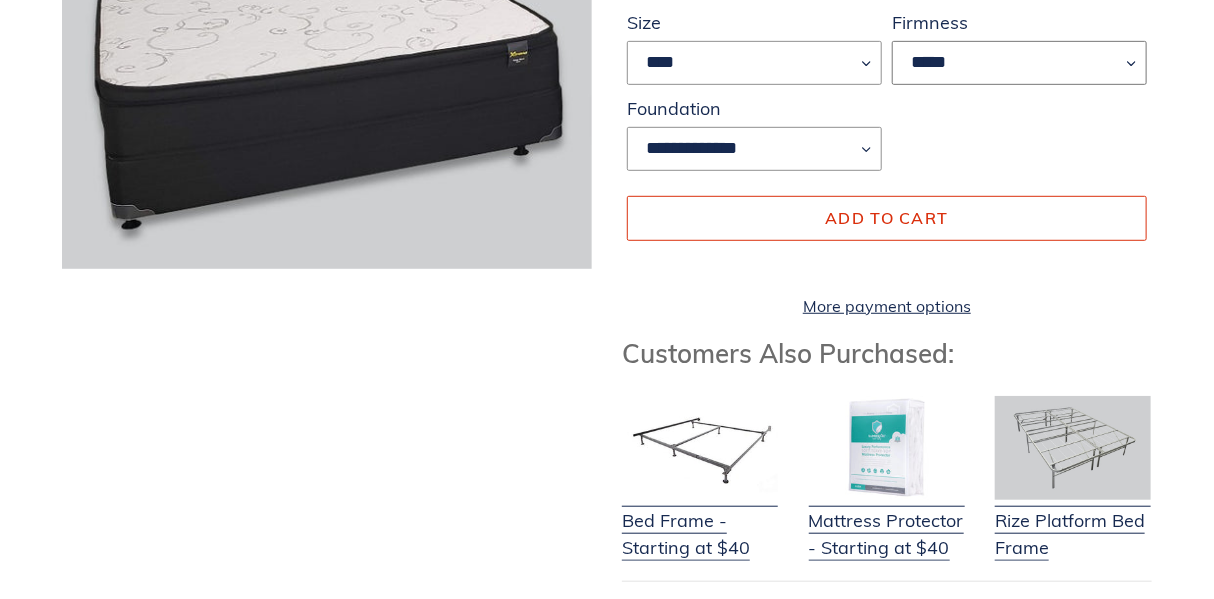 scroll, scrollTop: 424, scrollLeft: 0, axis: vertical 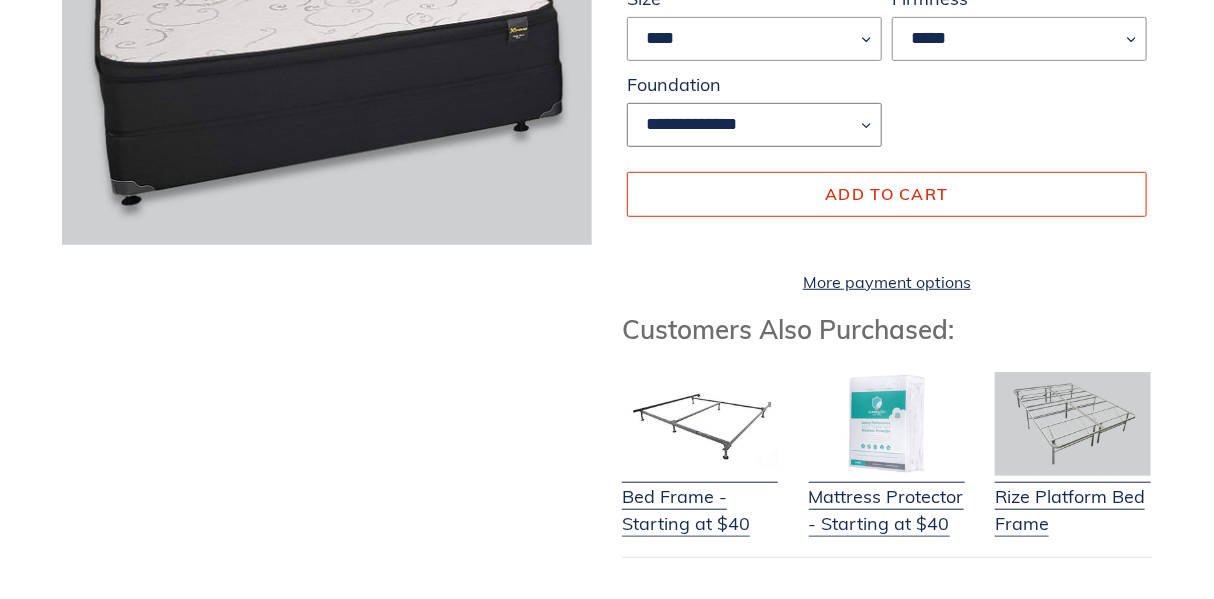 click on "**********" at bounding box center [754, 125] 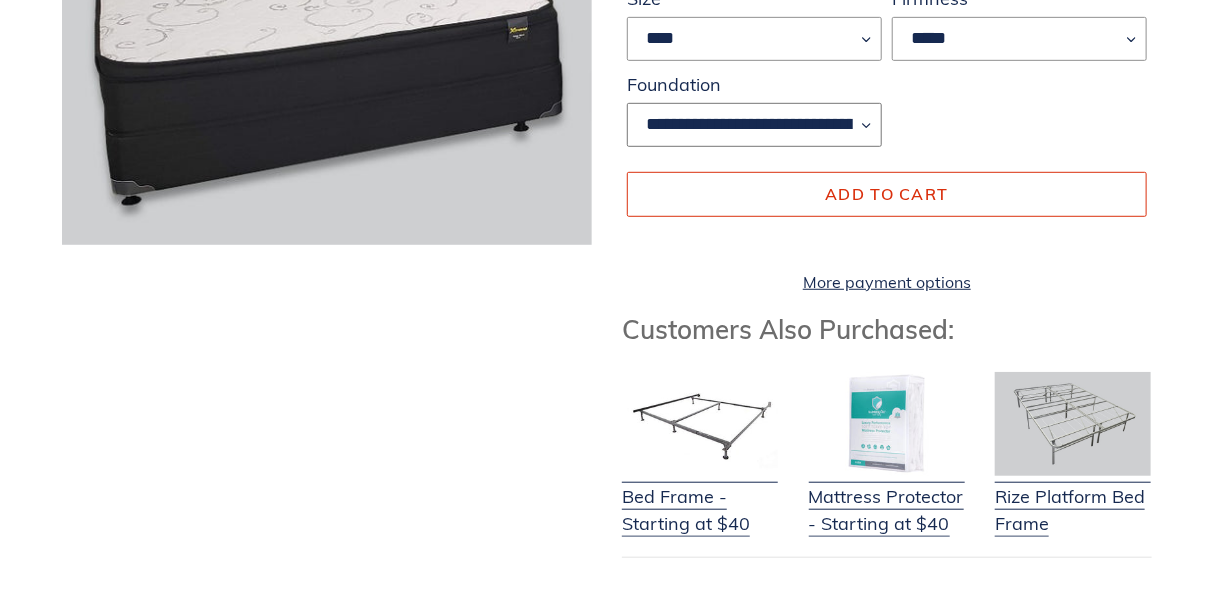 click on "**********" at bounding box center [754, 125] 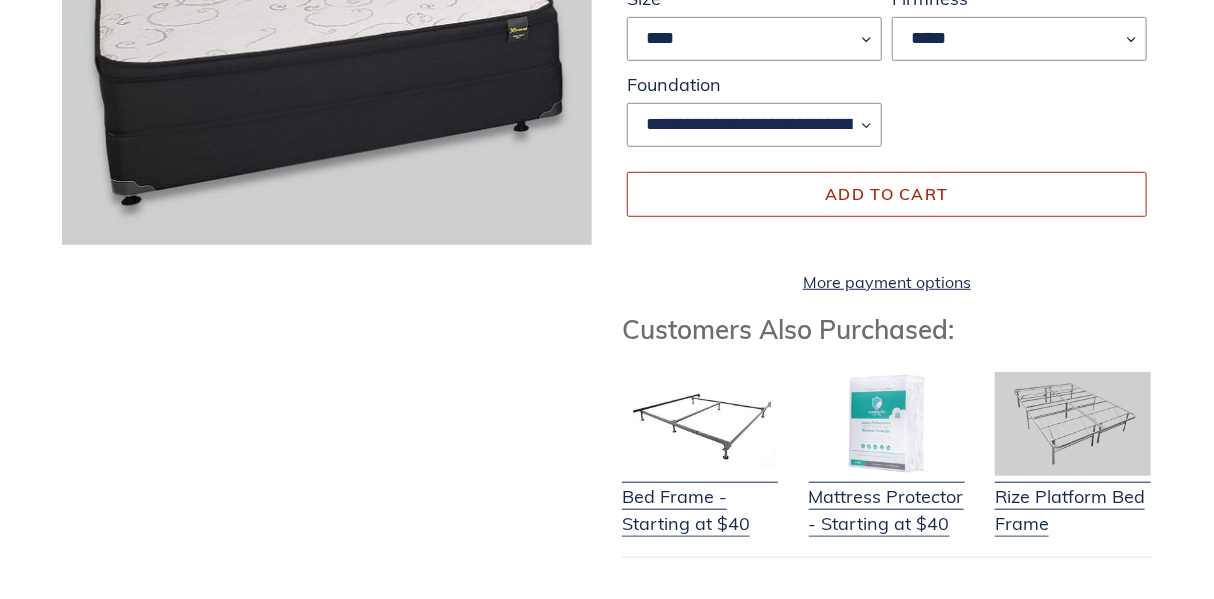 click on "Add to cart" at bounding box center [887, 194] 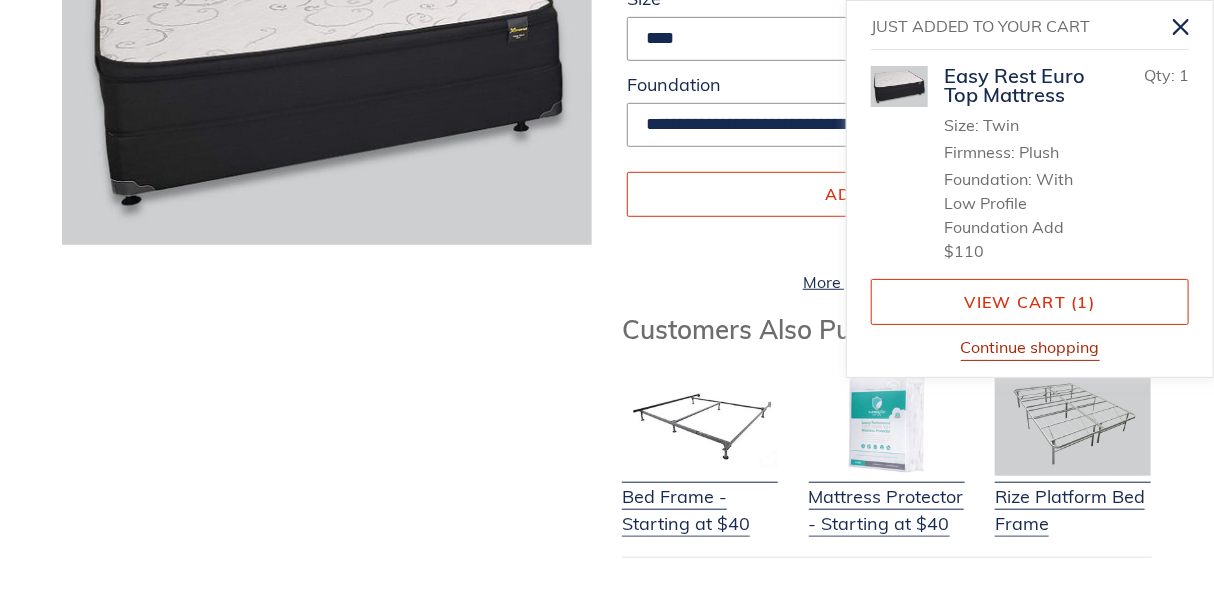click on "Continue shopping" at bounding box center [1030, 348] 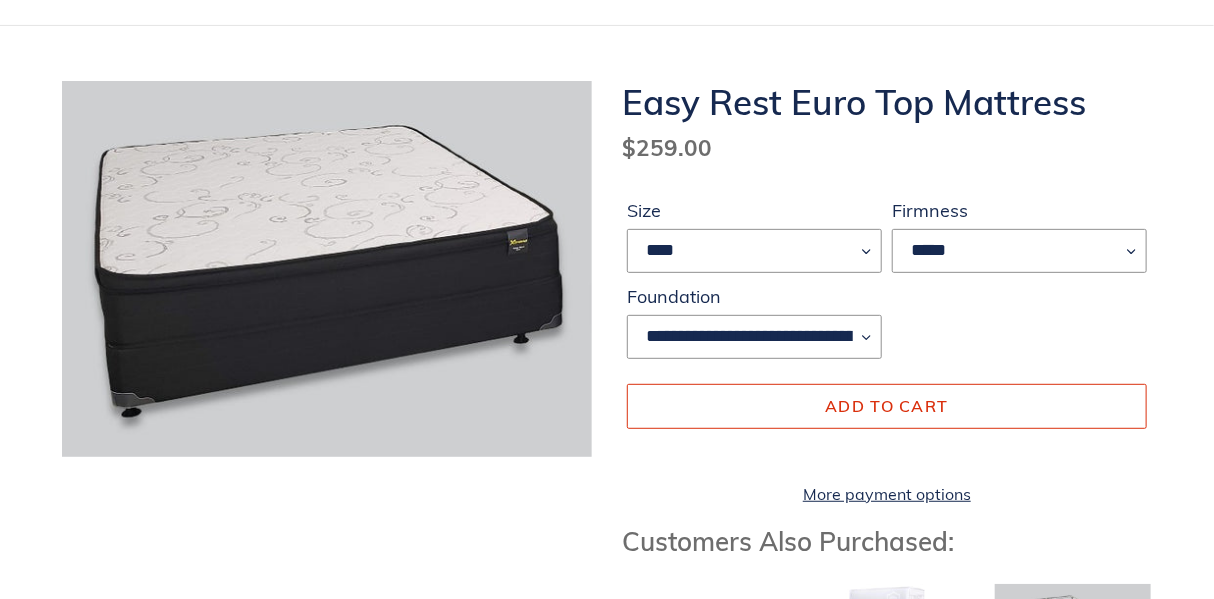 scroll, scrollTop: 186, scrollLeft: 0, axis: vertical 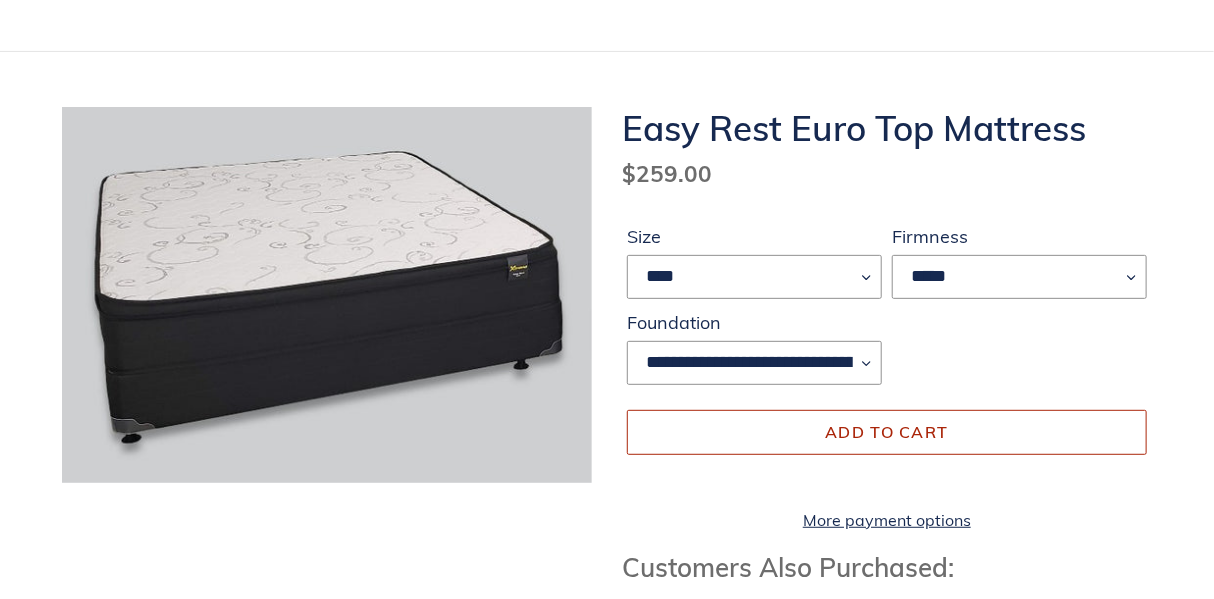 click on "Add to cart" at bounding box center (886, 432) 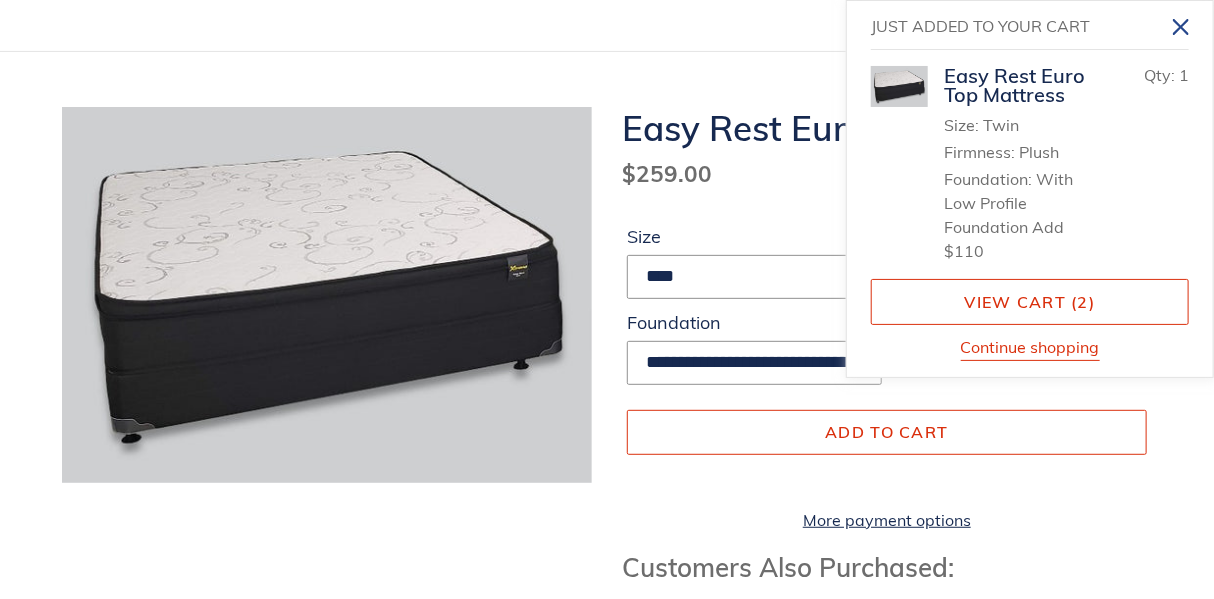 click 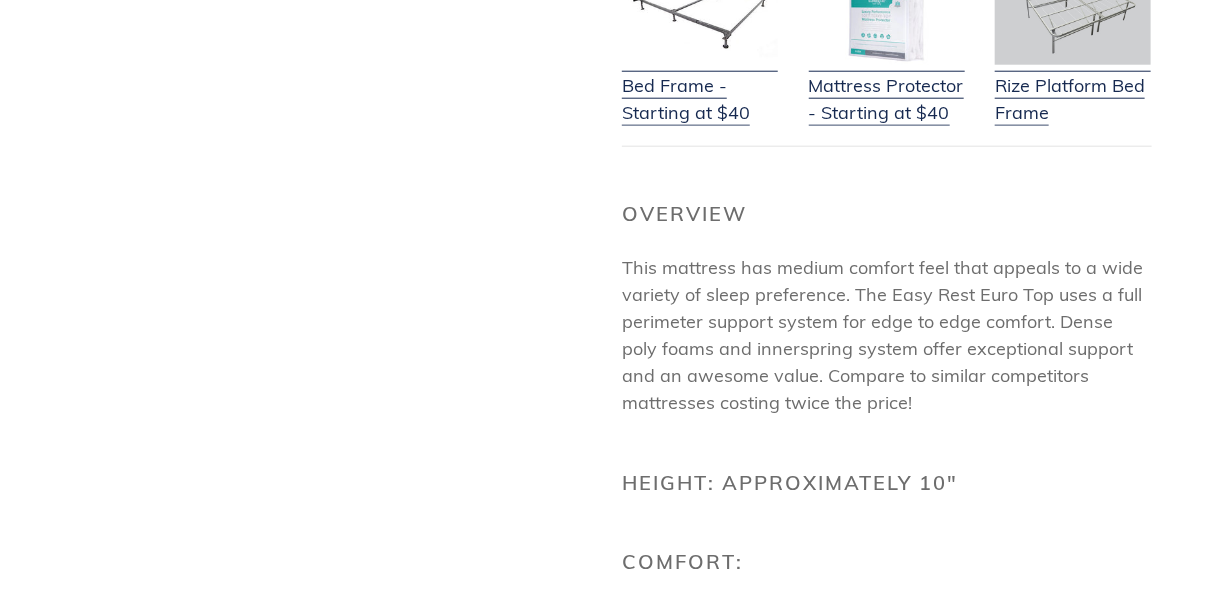 scroll, scrollTop: 616, scrollLeft: 0, axis: vertical 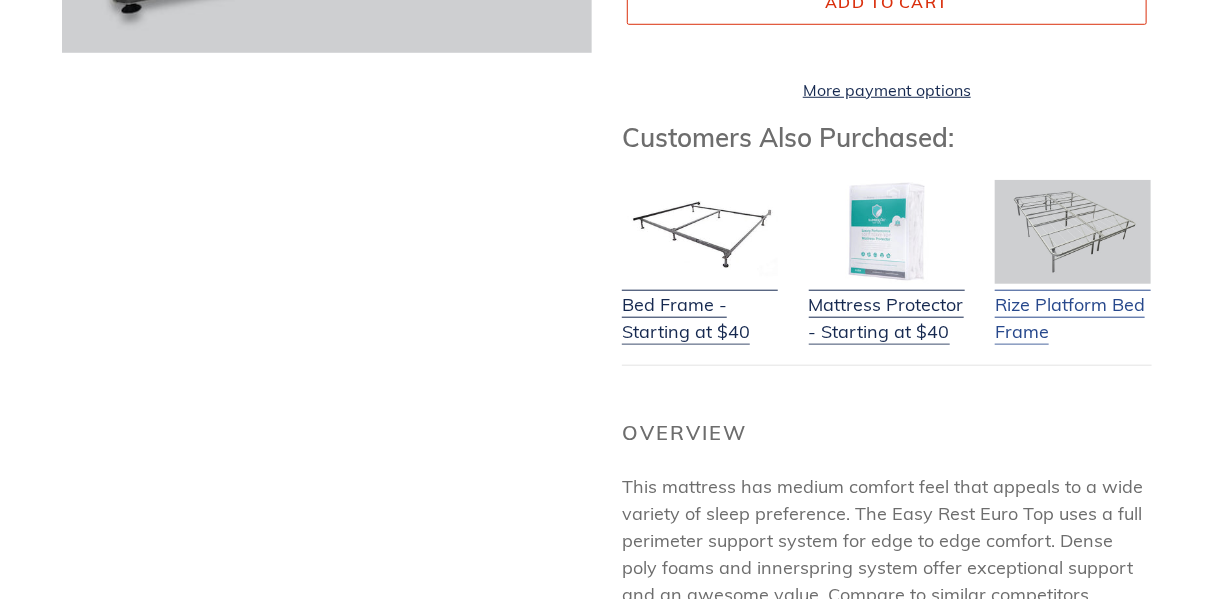 click at bounding box center (1073, 232) 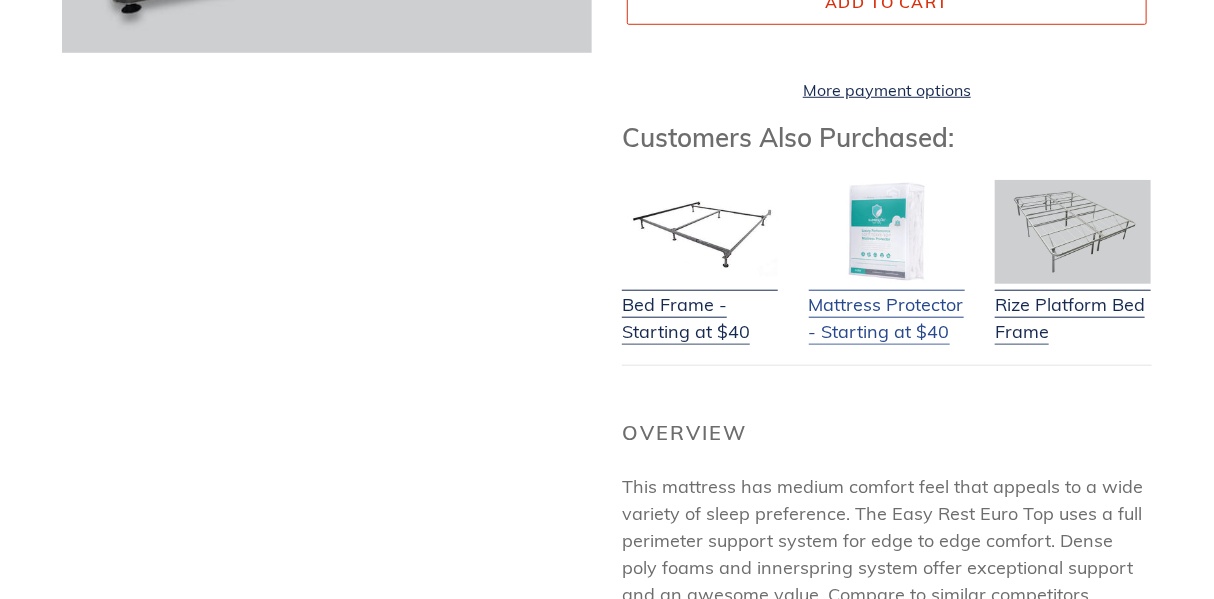 click on "Mattress Protector - Starting at $40" at bounding box center [887, 305] 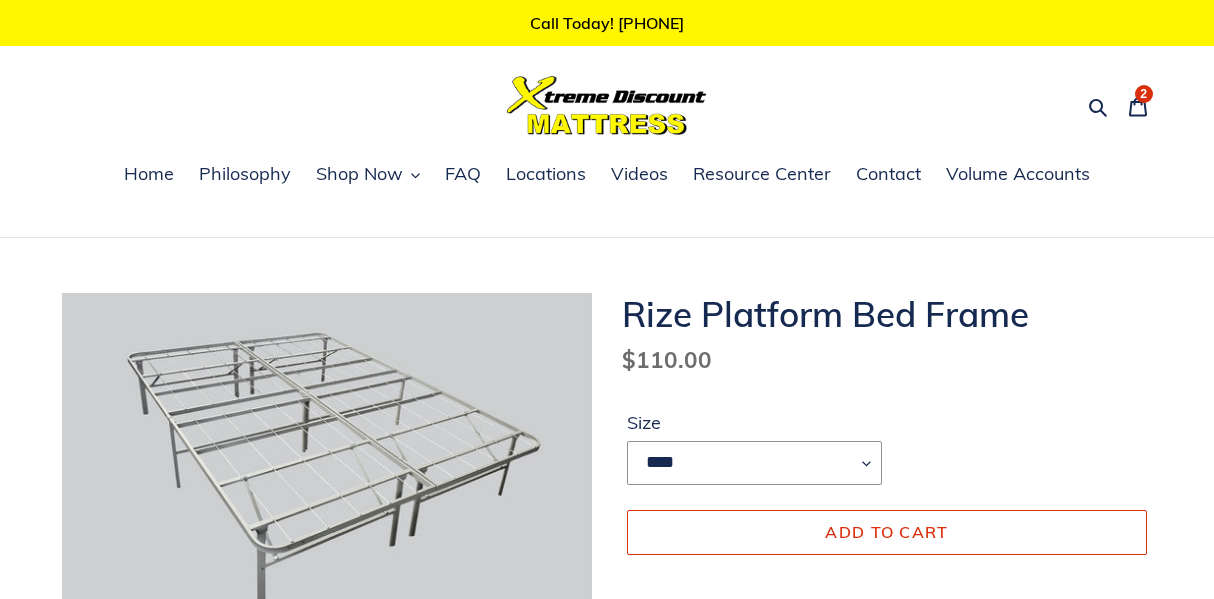 scroll, scrollTop: 0, scrollLeft: 0, axis: both 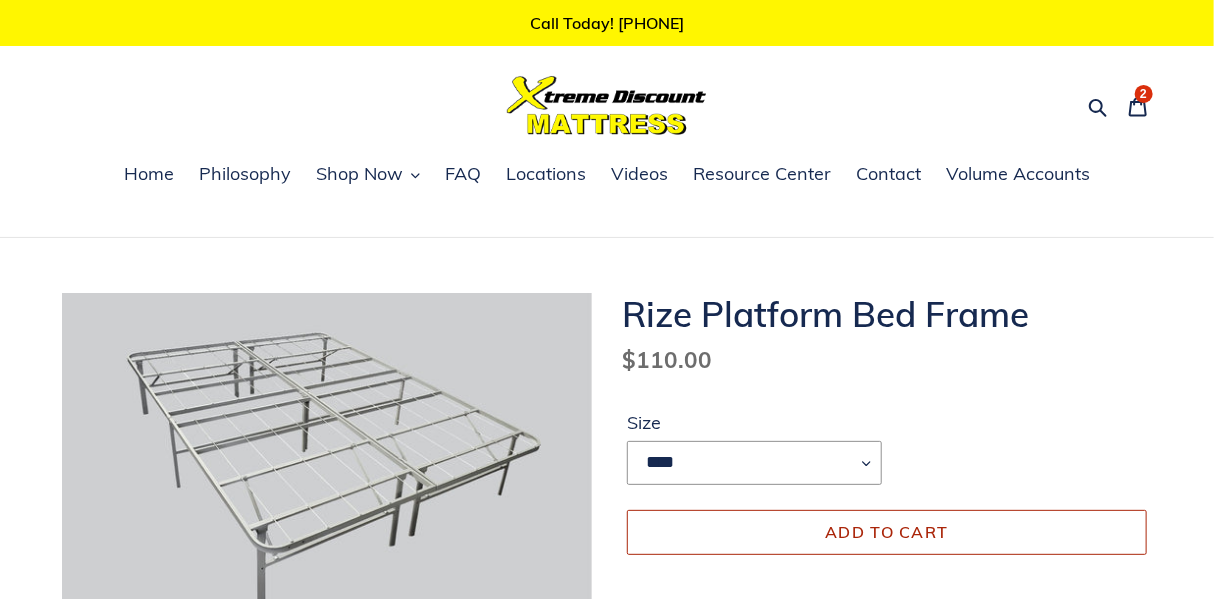 click on "Add to cart" at bounding box center [886, 532] 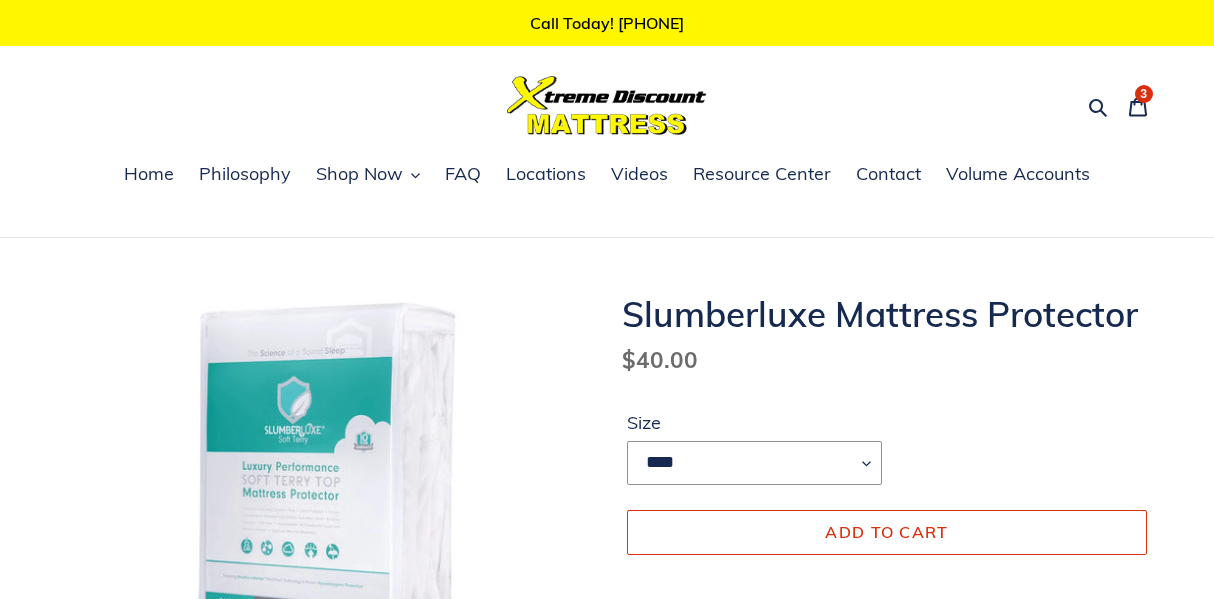 scroll, scrollTop: 0, scrollLeft: 0, axis: both 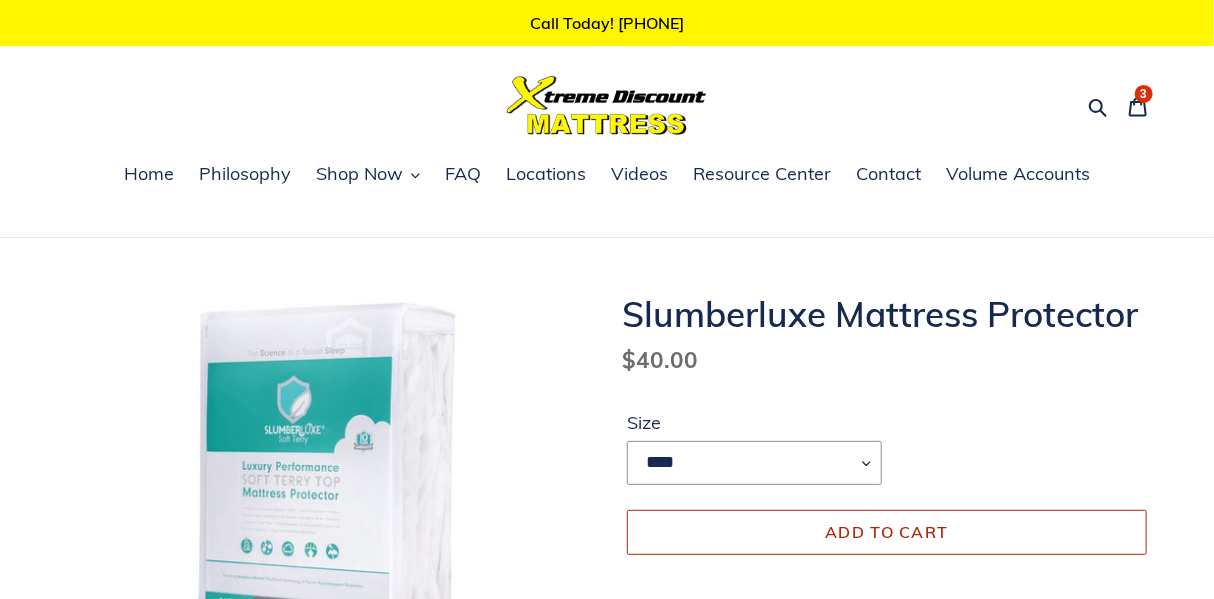 click on "Add to cart" at bounding box center (887, 532) 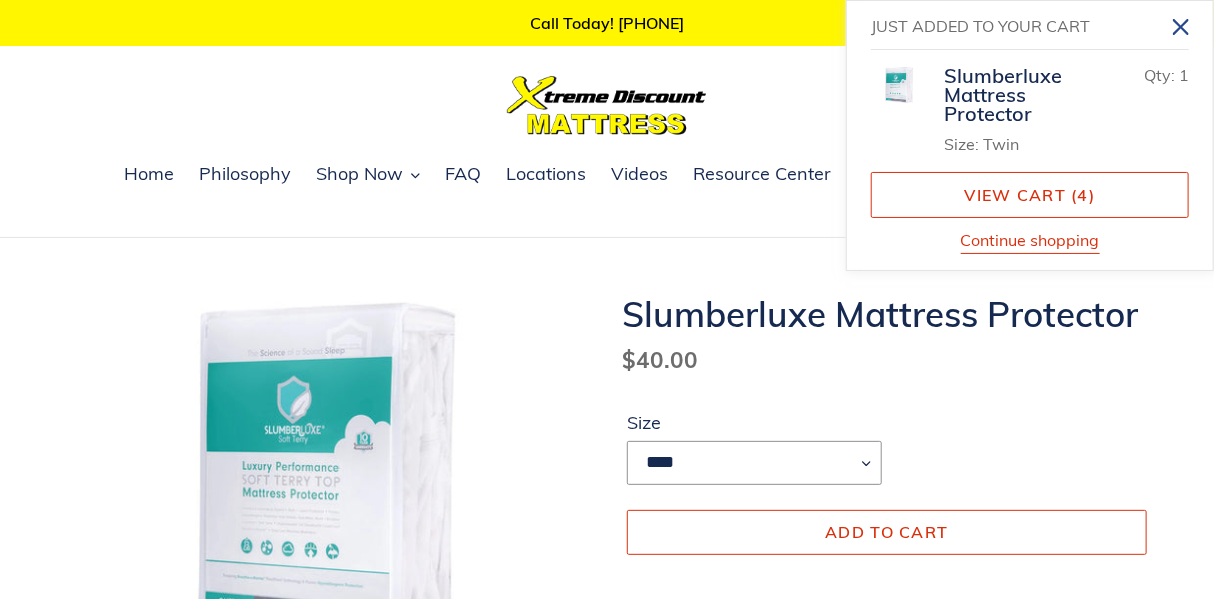 click 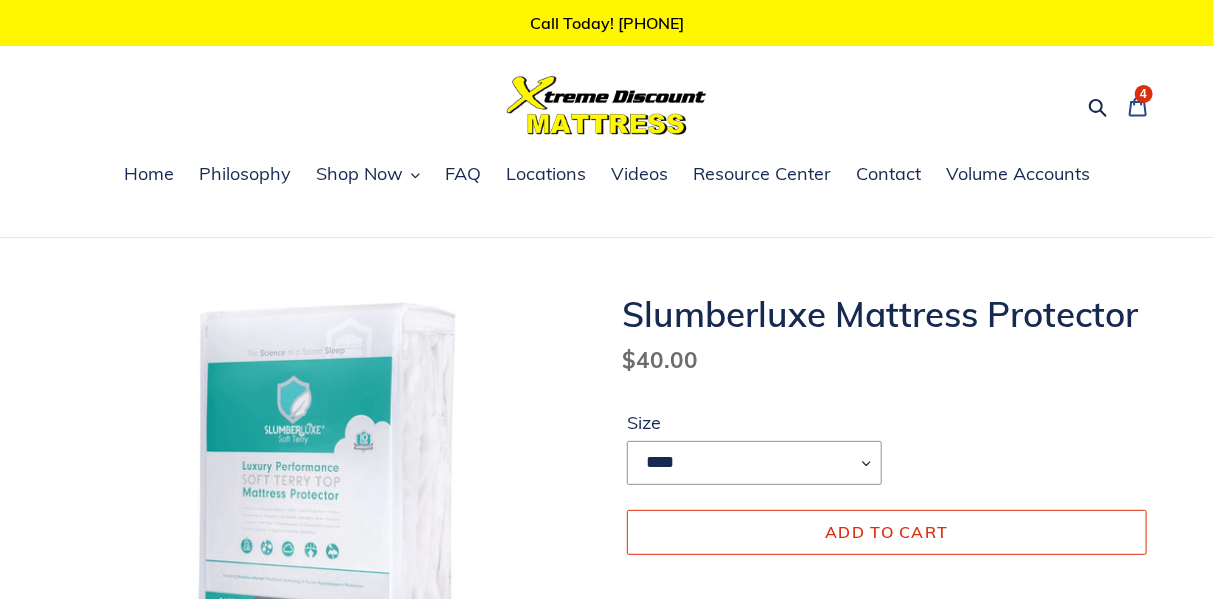 click 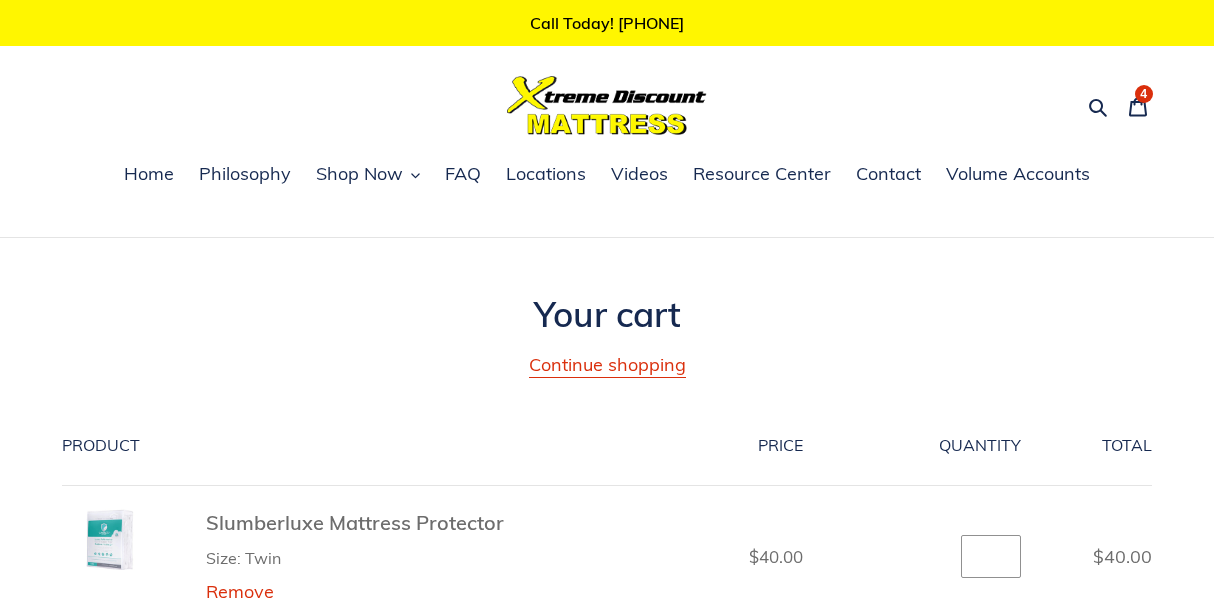 scroll, scrollTop: 0, scrollLeft: 0, axis: both 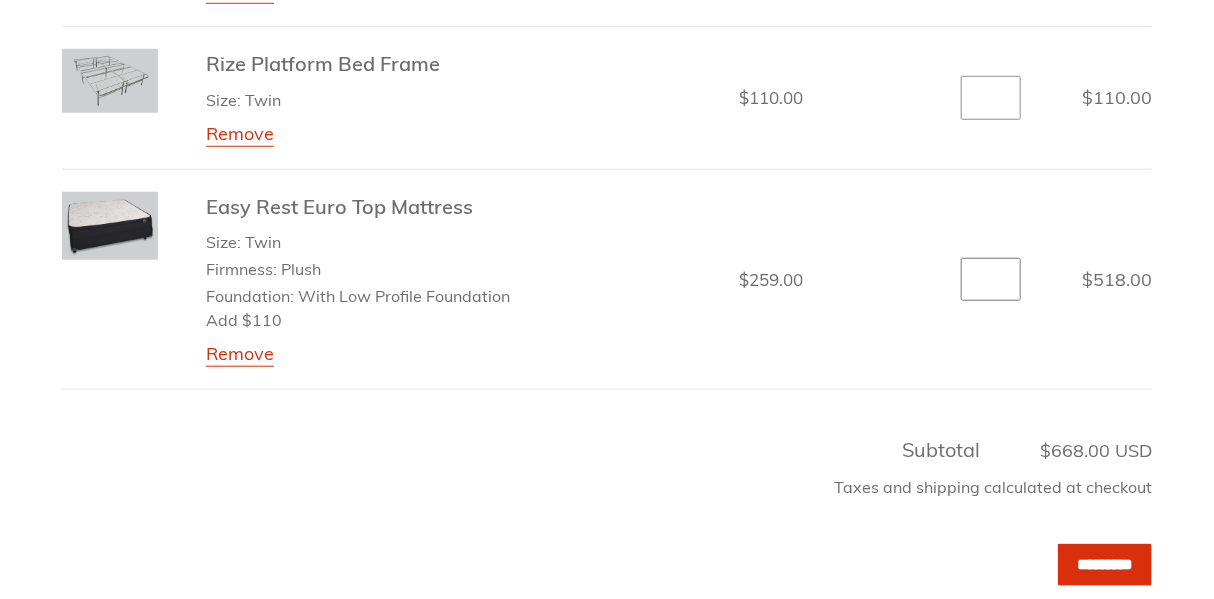 type on "*" 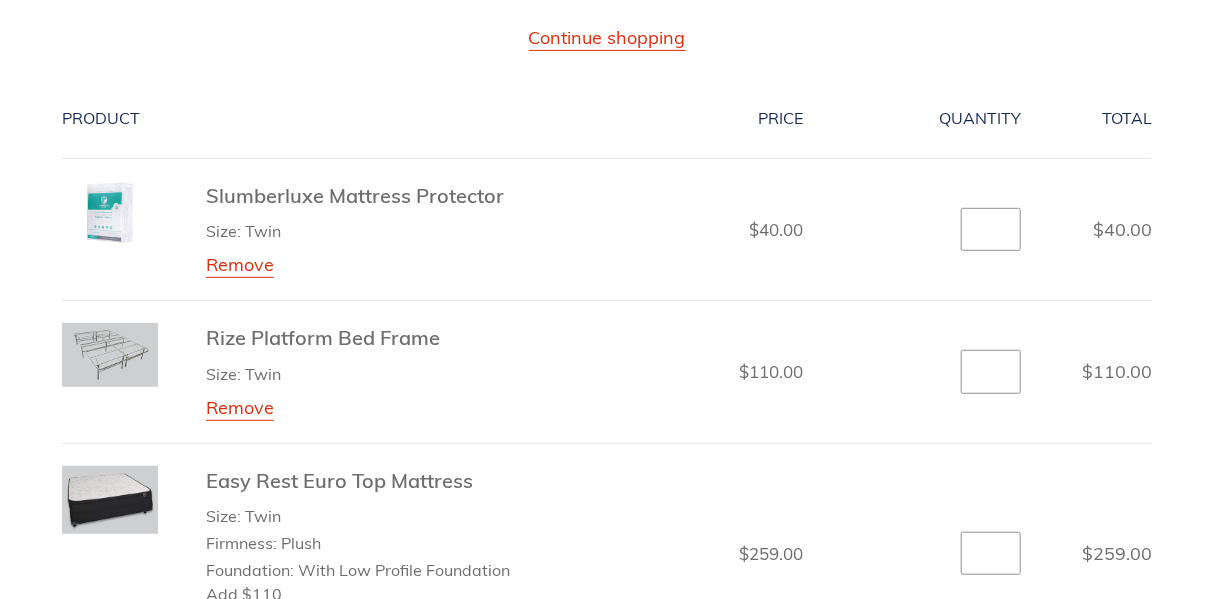 scroll, scrollTop: 345, scrollLeft: 0, axis: vertical 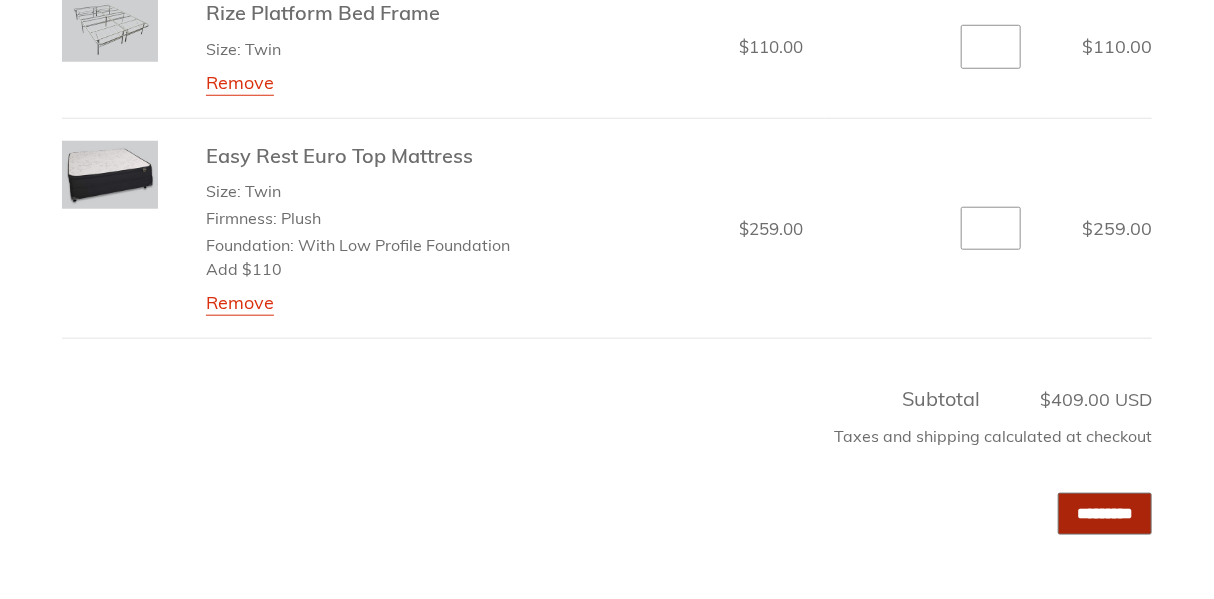 click on "*********" at bounding box center (1105, 513) 